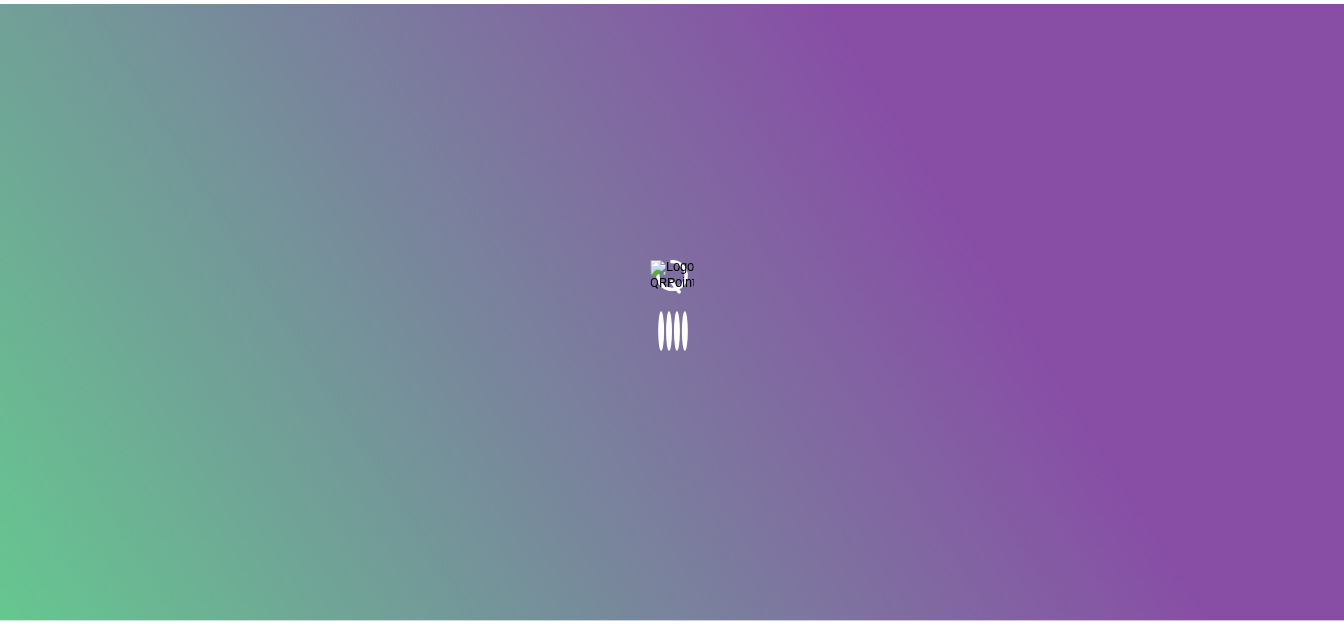 scroll, scrollTop: 0, scrollLeft: 0, axis: both 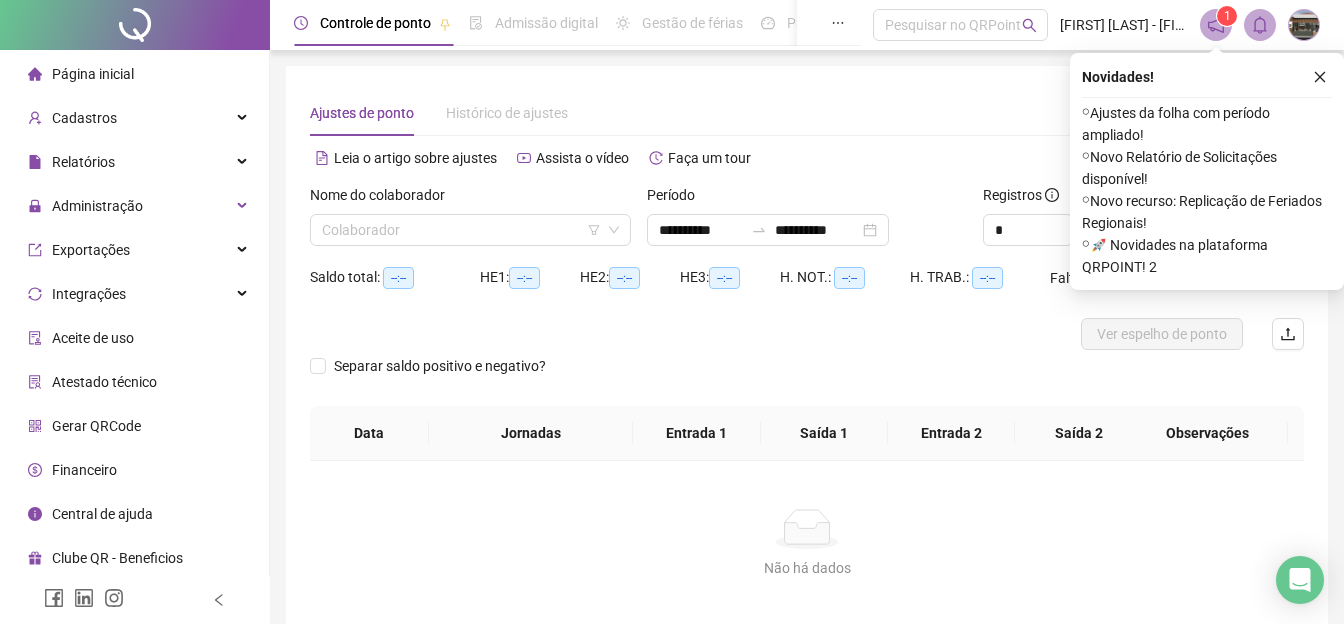 click on "Nome do colaborador Colaborador" at bounding box center [470, 223] 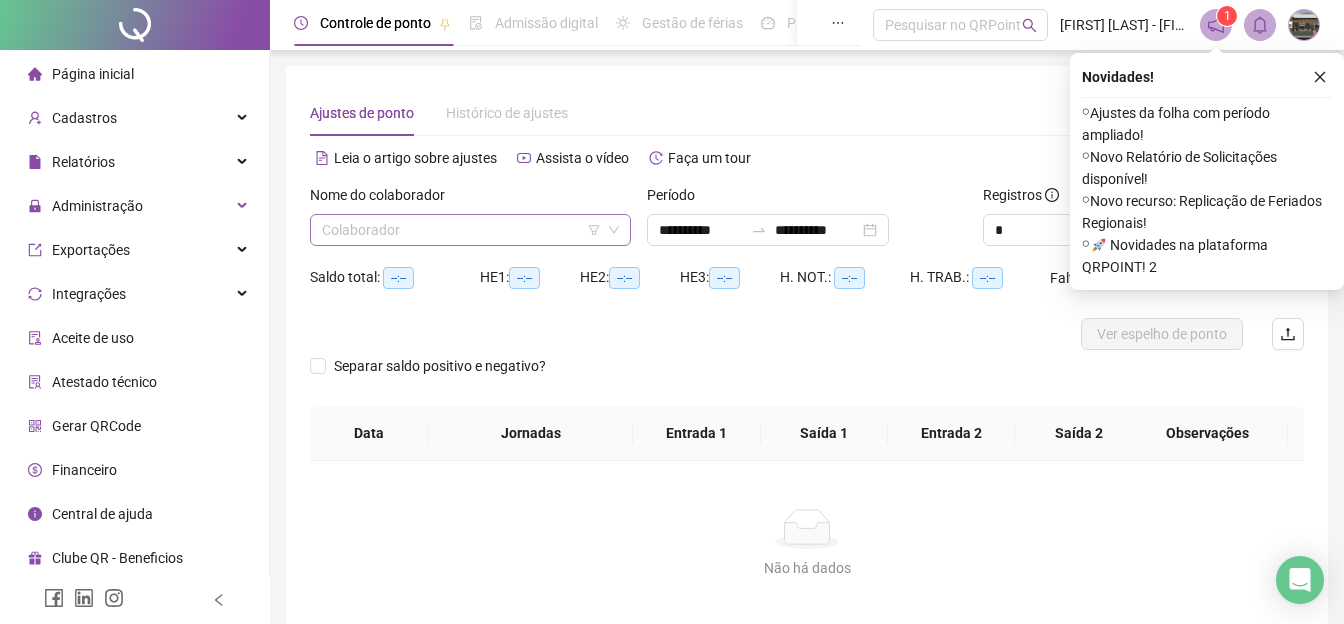 click at bounding box center (464, 230) 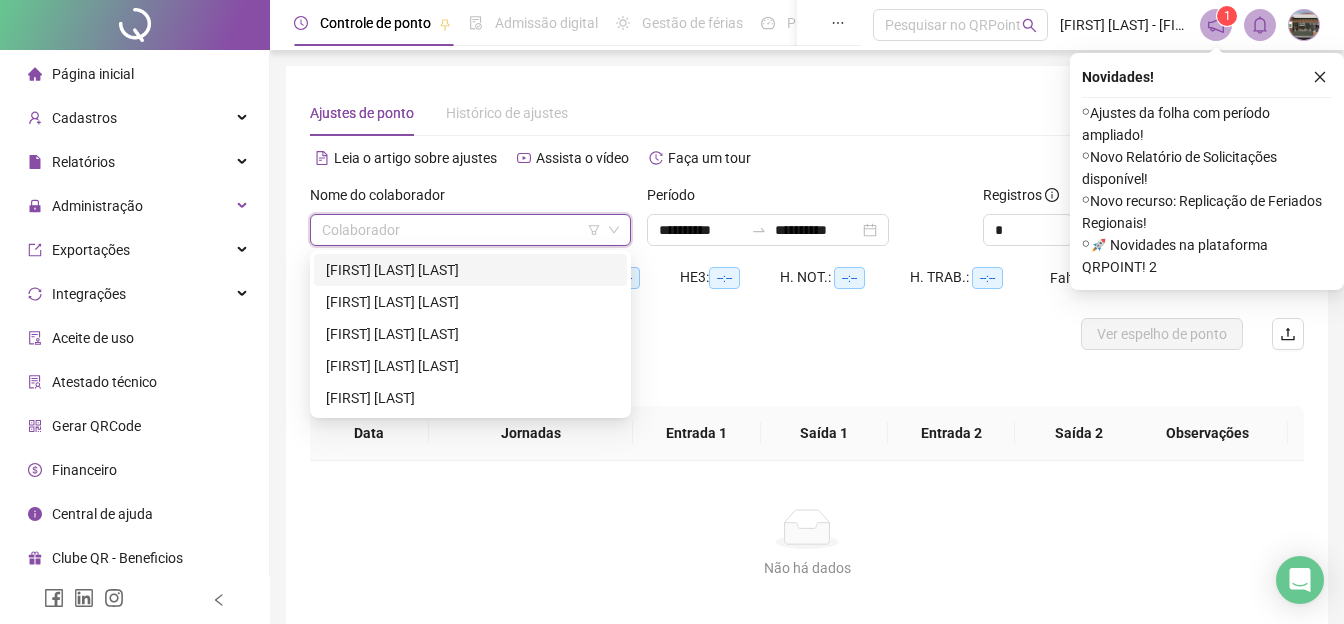click at bounding box center [464, 230] 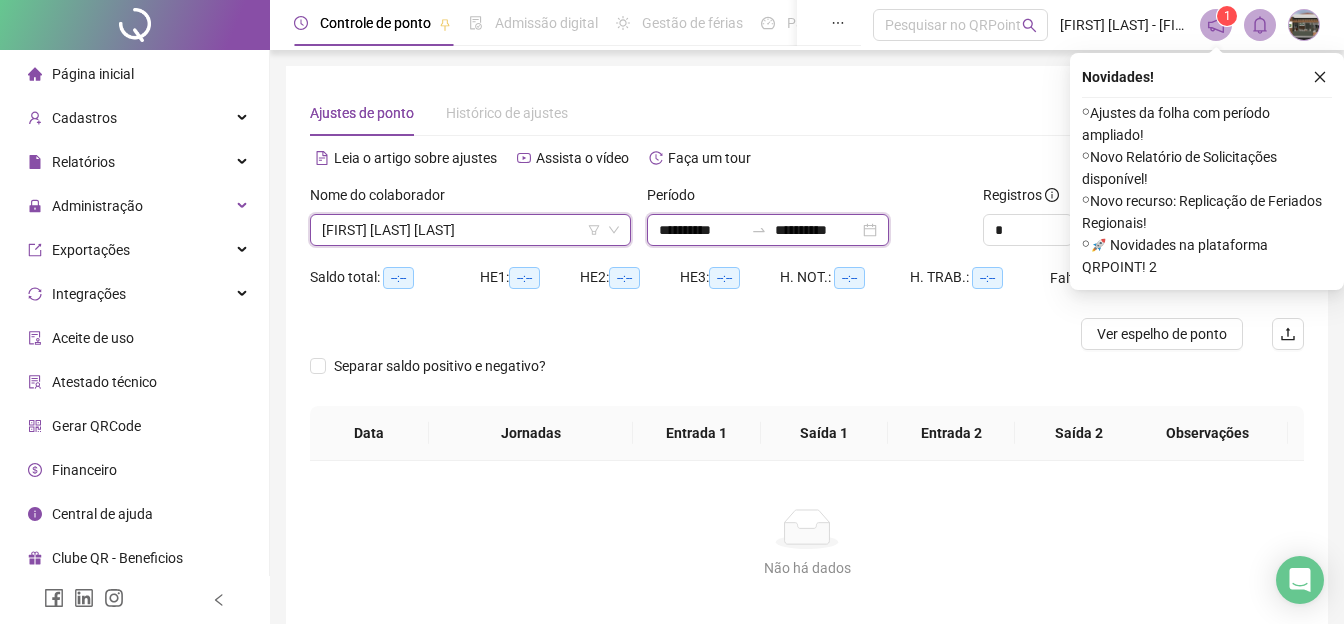 click on "**********" at bounding box center [701, 230] 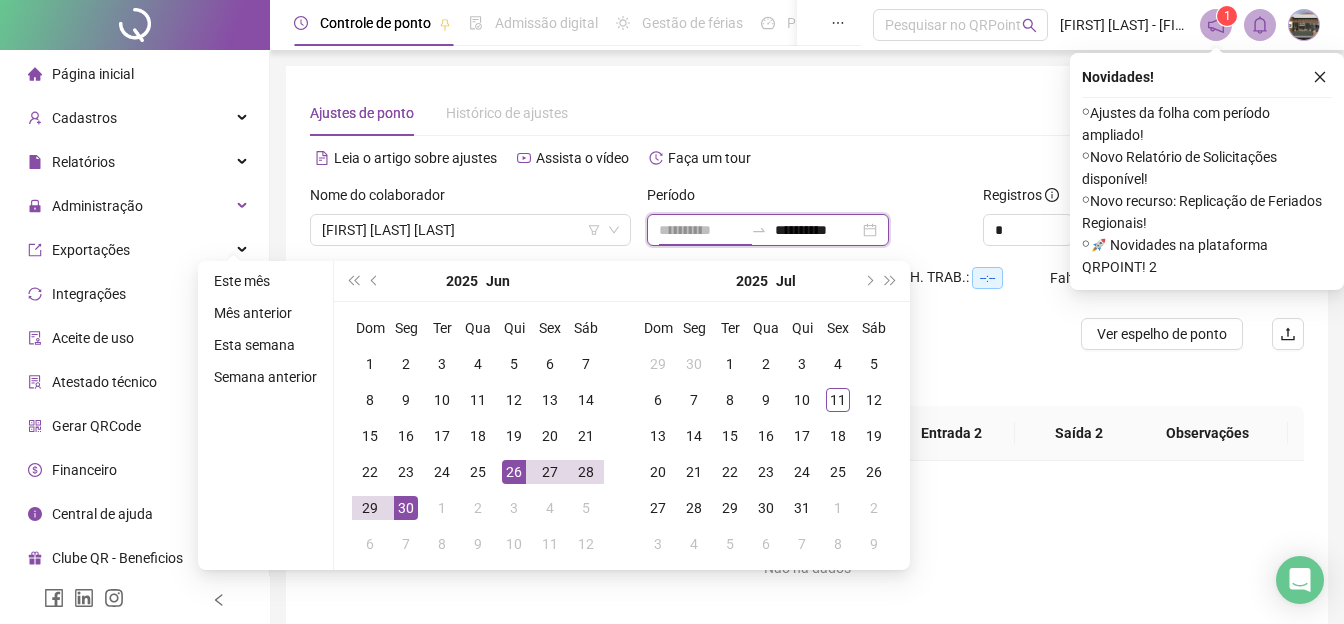 type on "**********" 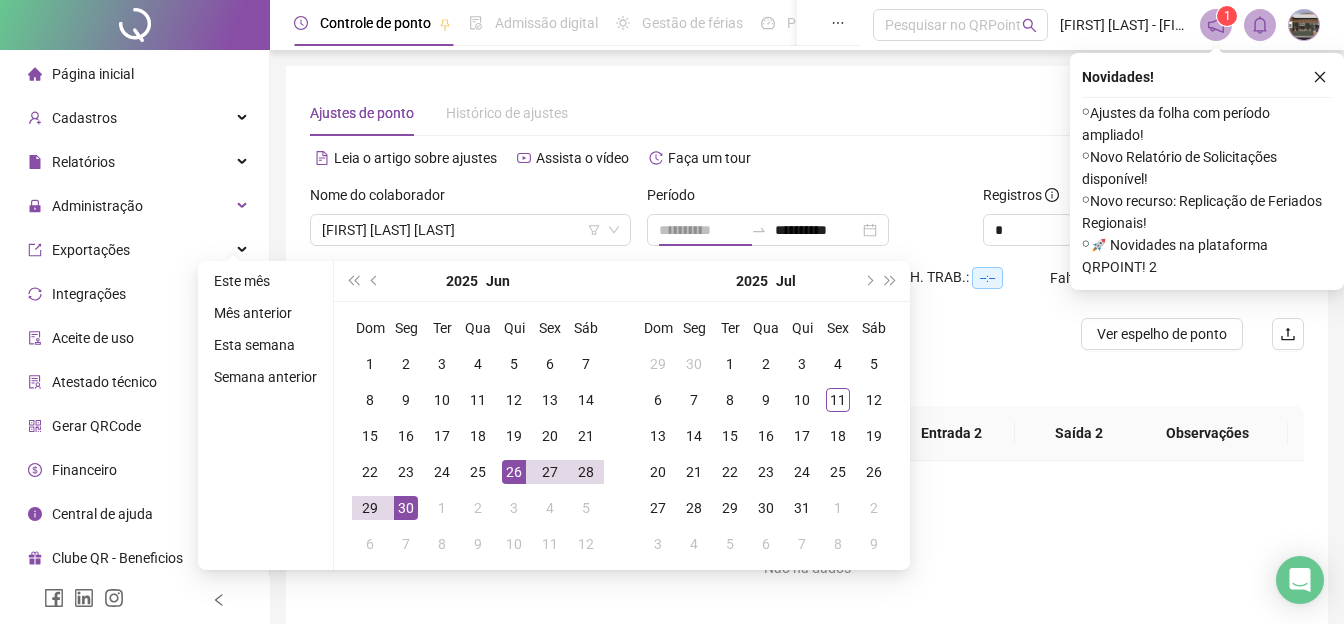drag, startPoint x: 509, startPoint y: 479, endPoint x: 527, endPoint y: 474, distance: 18.681541 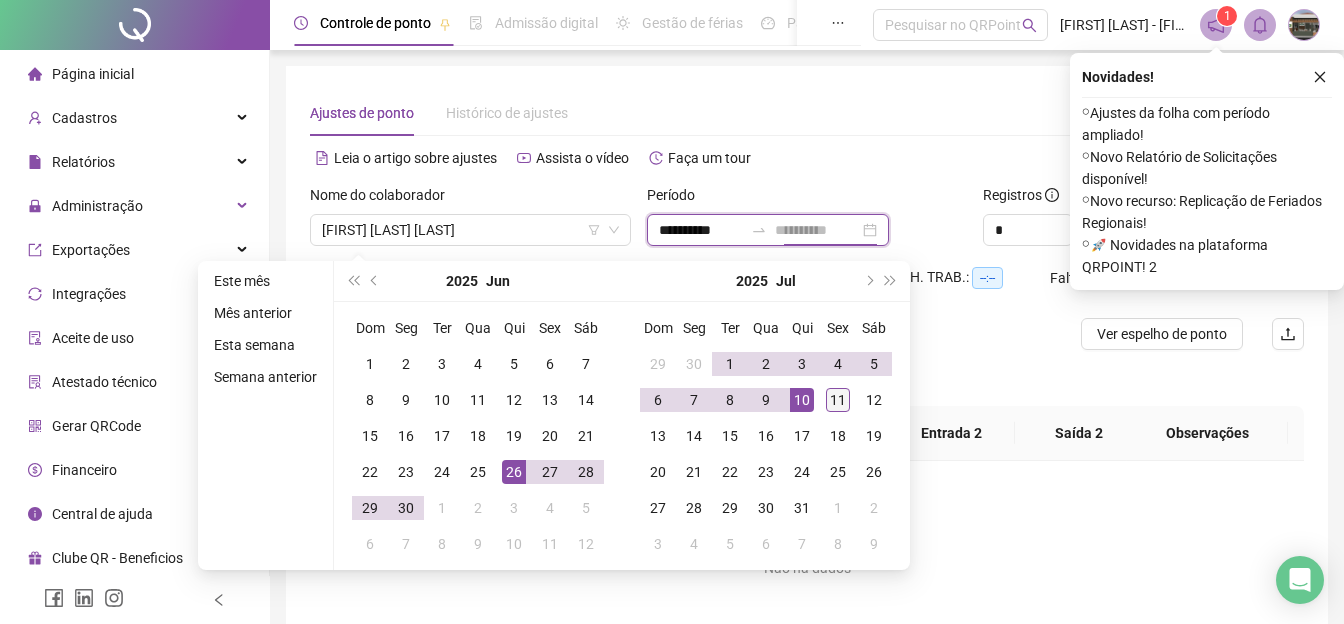 type on "**********" 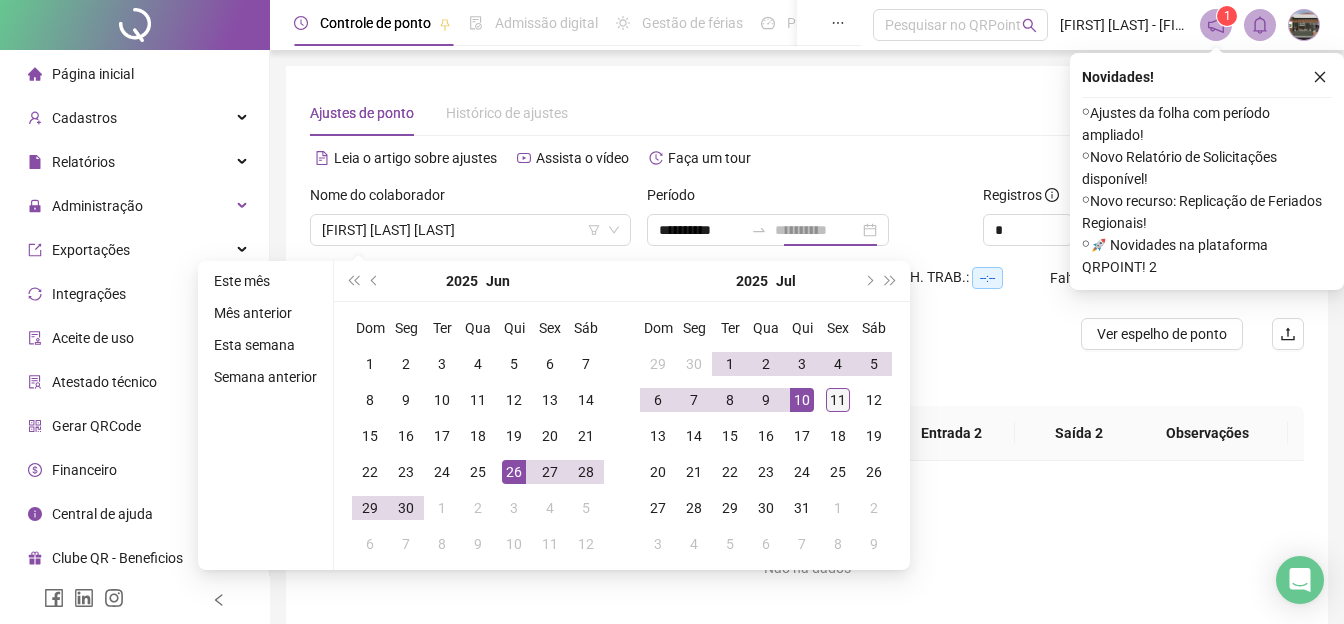 click on "11" at bounding box center (838, 400) 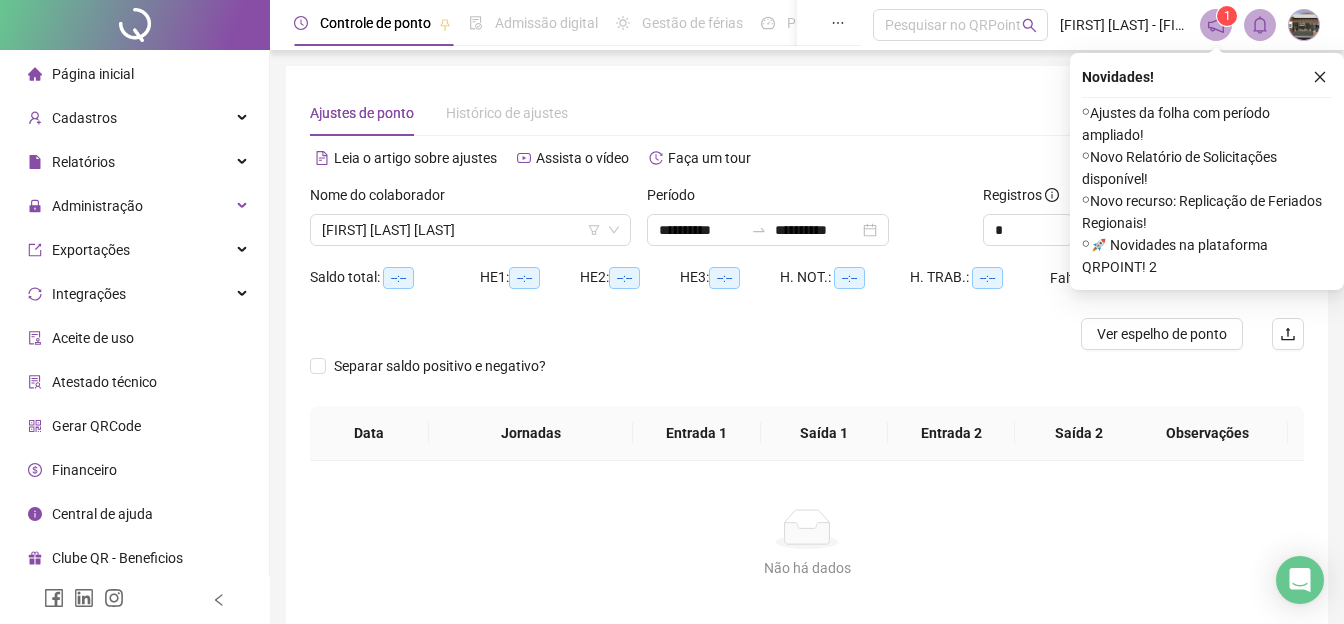 click at bounding box center [1320, 77] 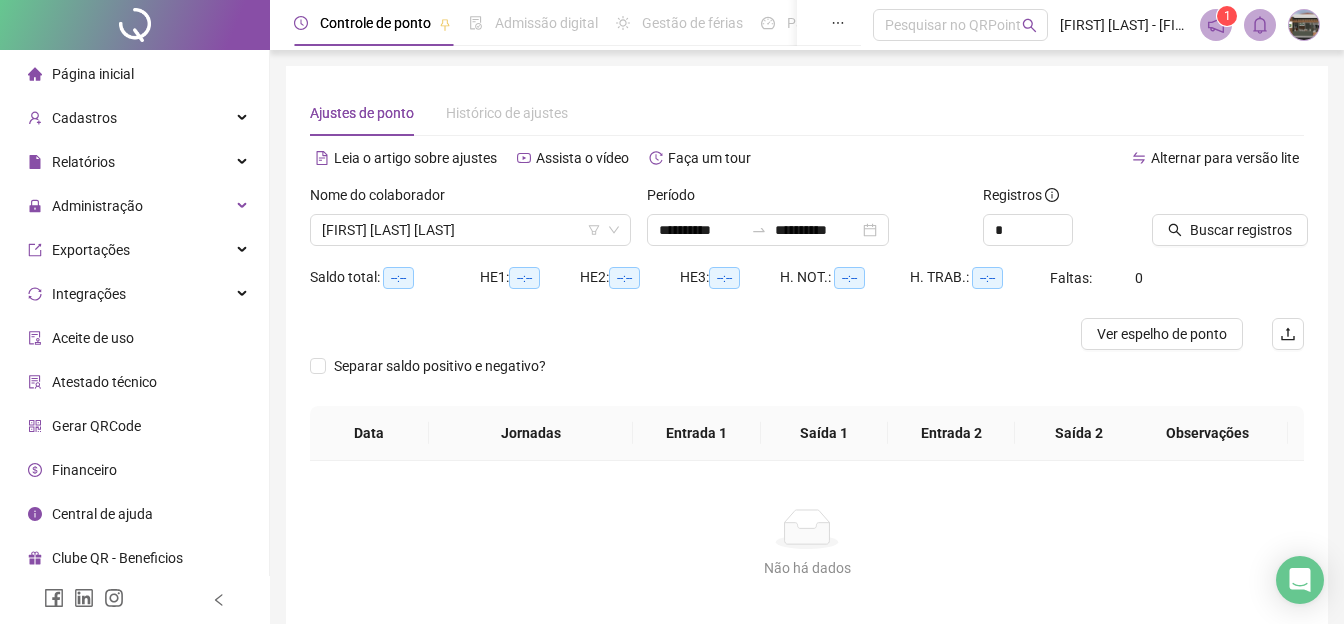 click on "Buscar registros" at bounding box center (1228, 215) 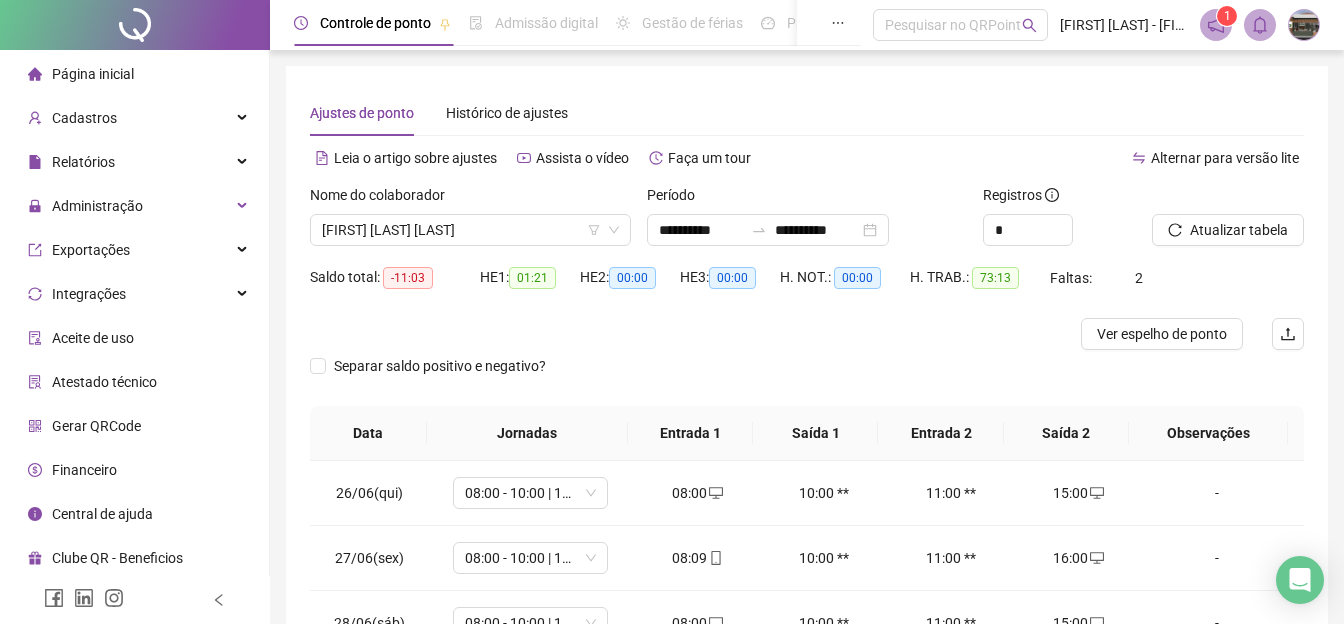 scroll, scrollTop: 374, scrollLeft: 0, axis: vertical 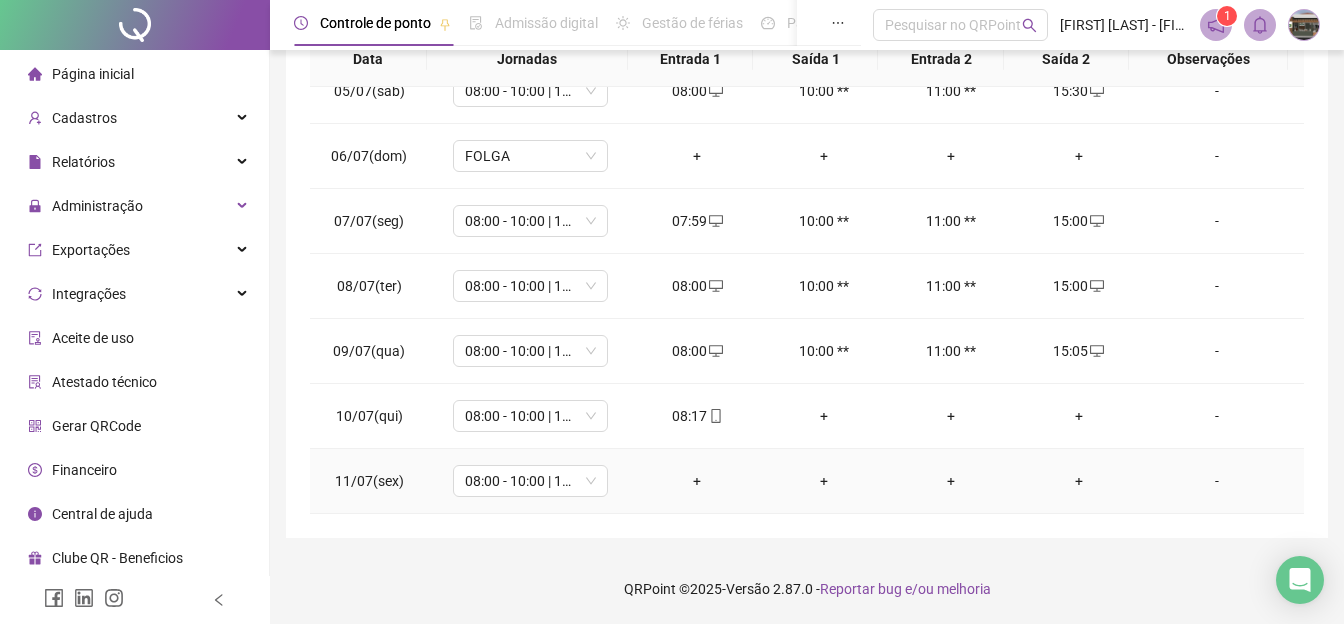 click on "+" at bounding box center [696, 481] 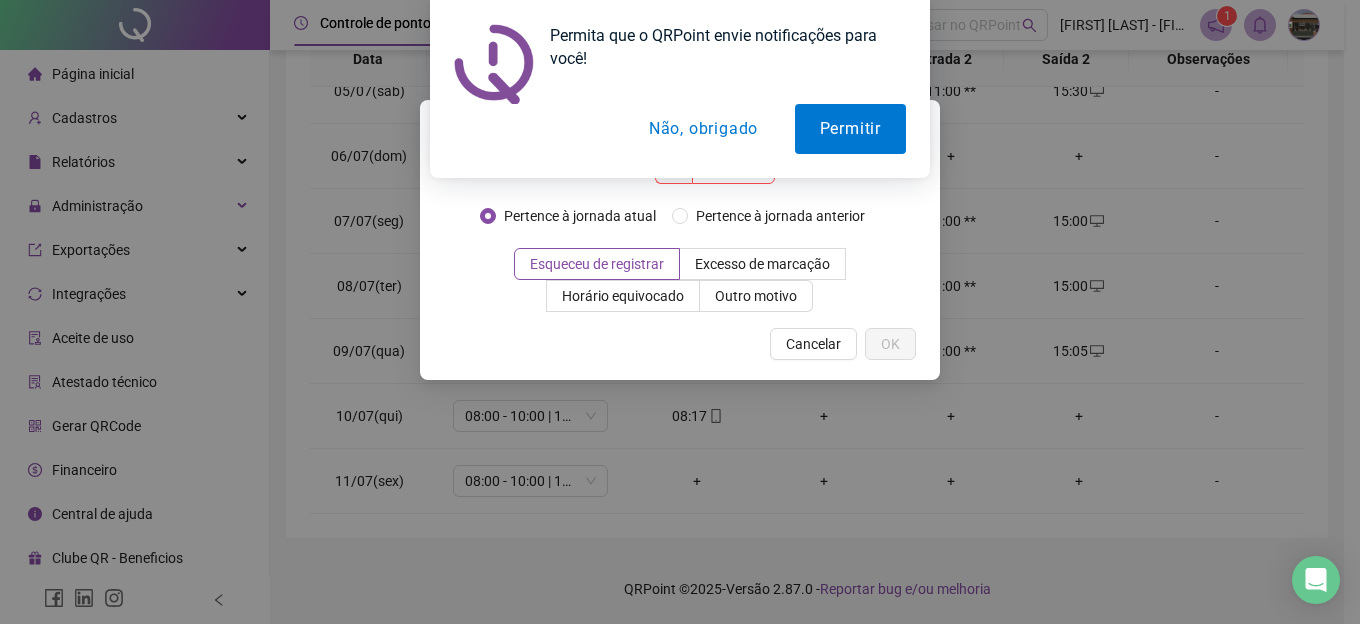 click on "Não, obrigado" at bounding box center [703, 129] 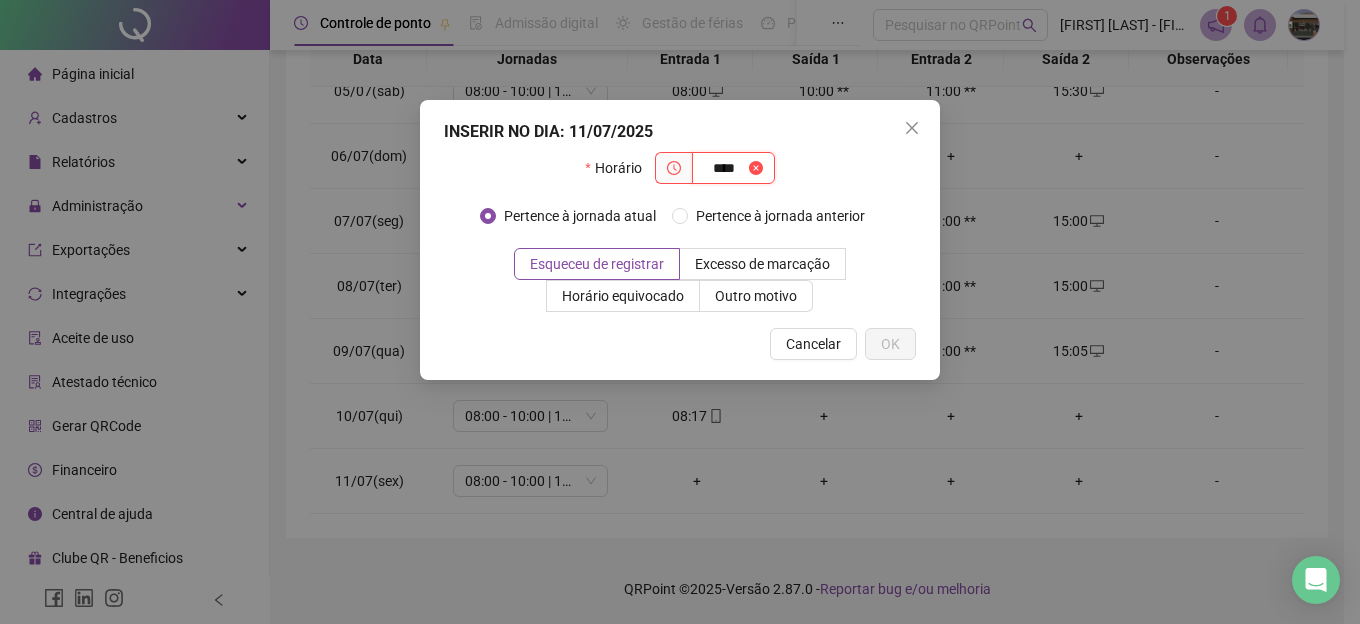 click on "****" at bounding box center (724, 168) 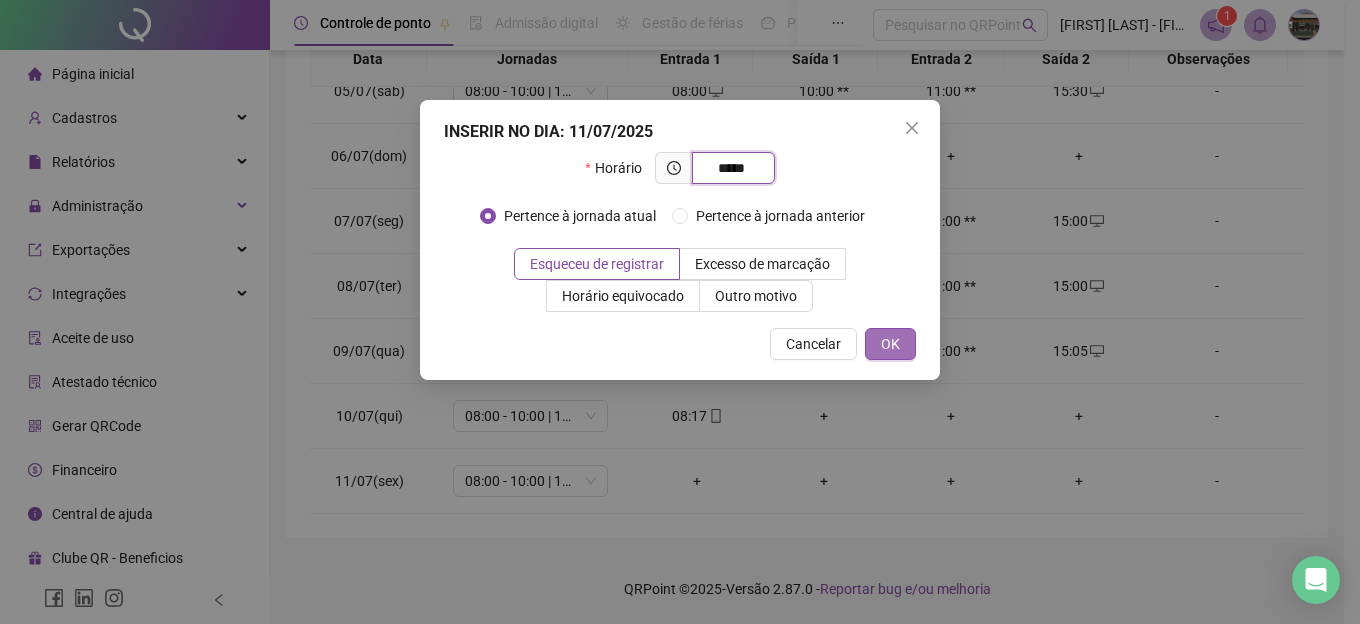 type on "*****" 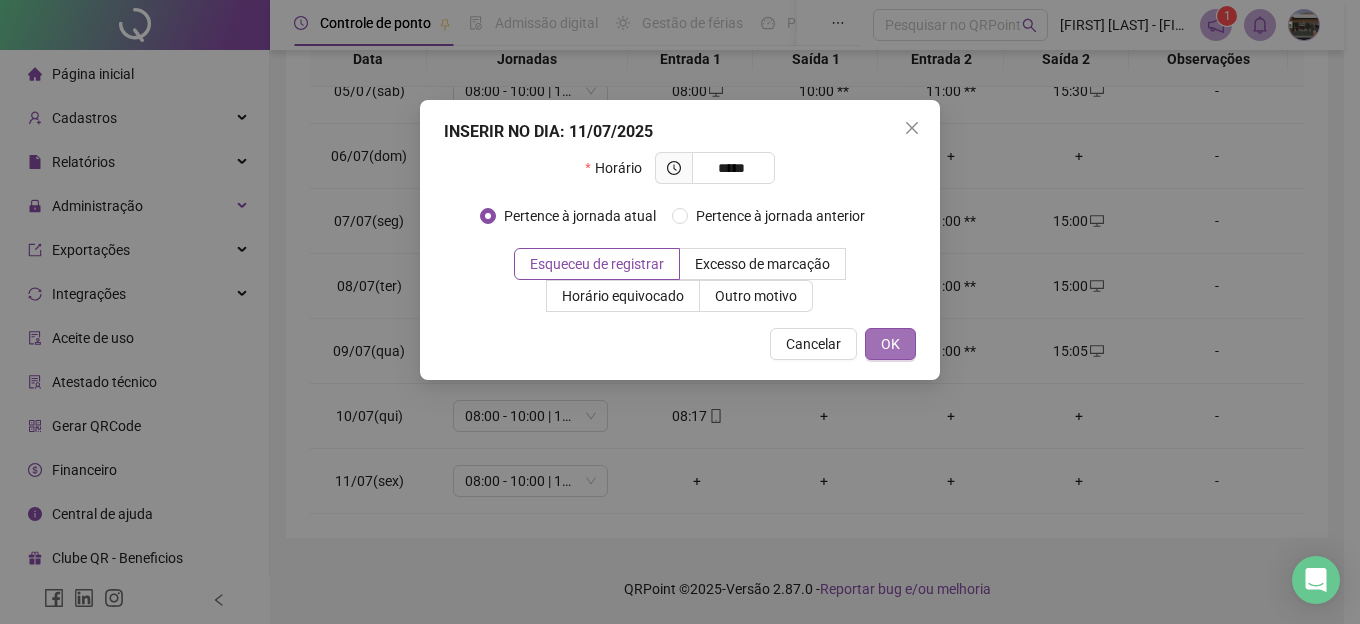 click on "OK" at bounding box center (890, 344) 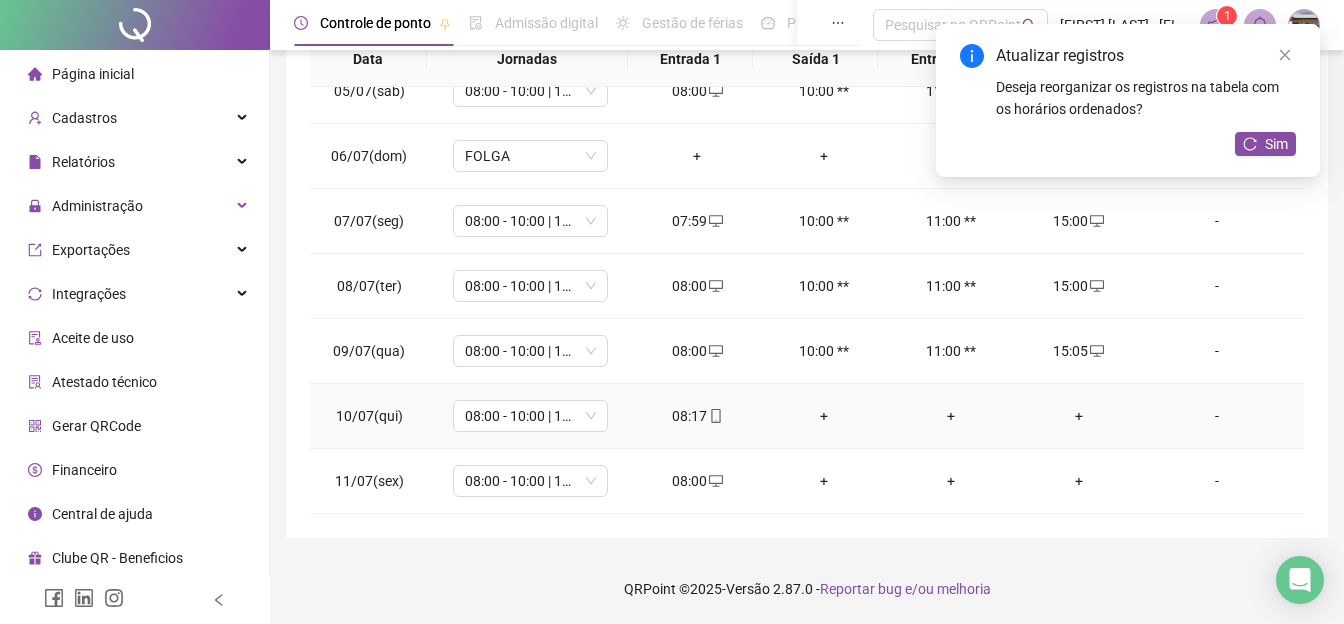 click on "+" at bounding box center [1078, 416] 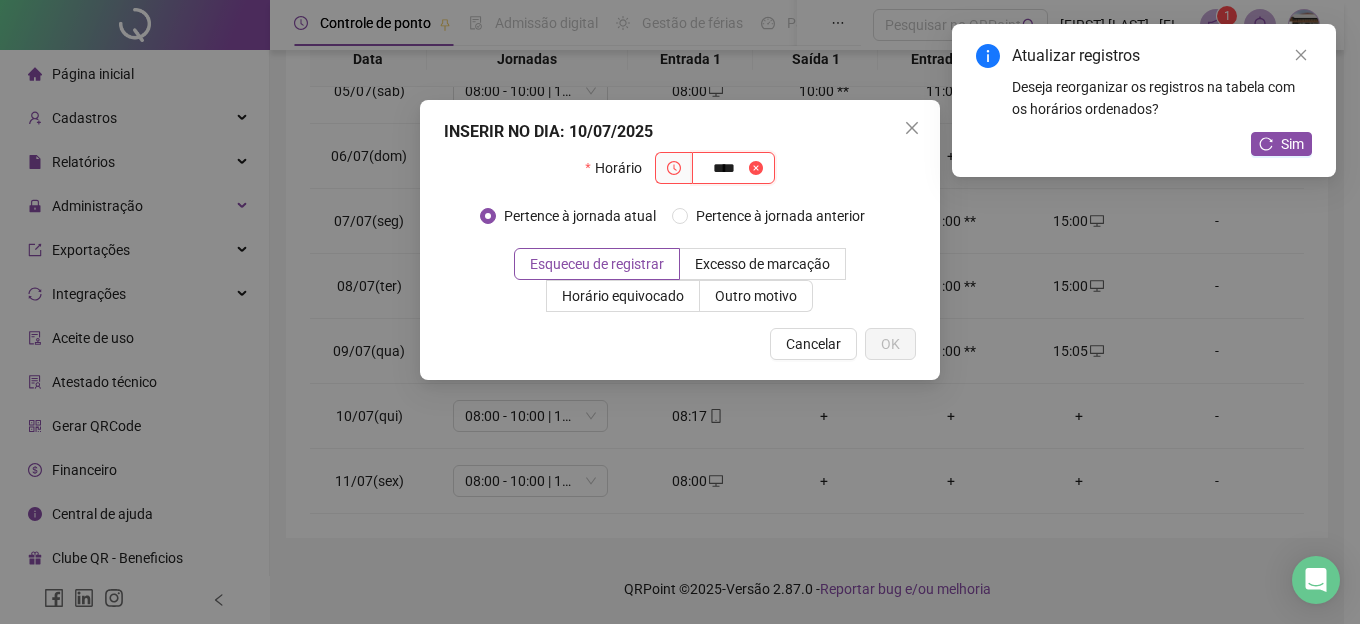 type on "****" 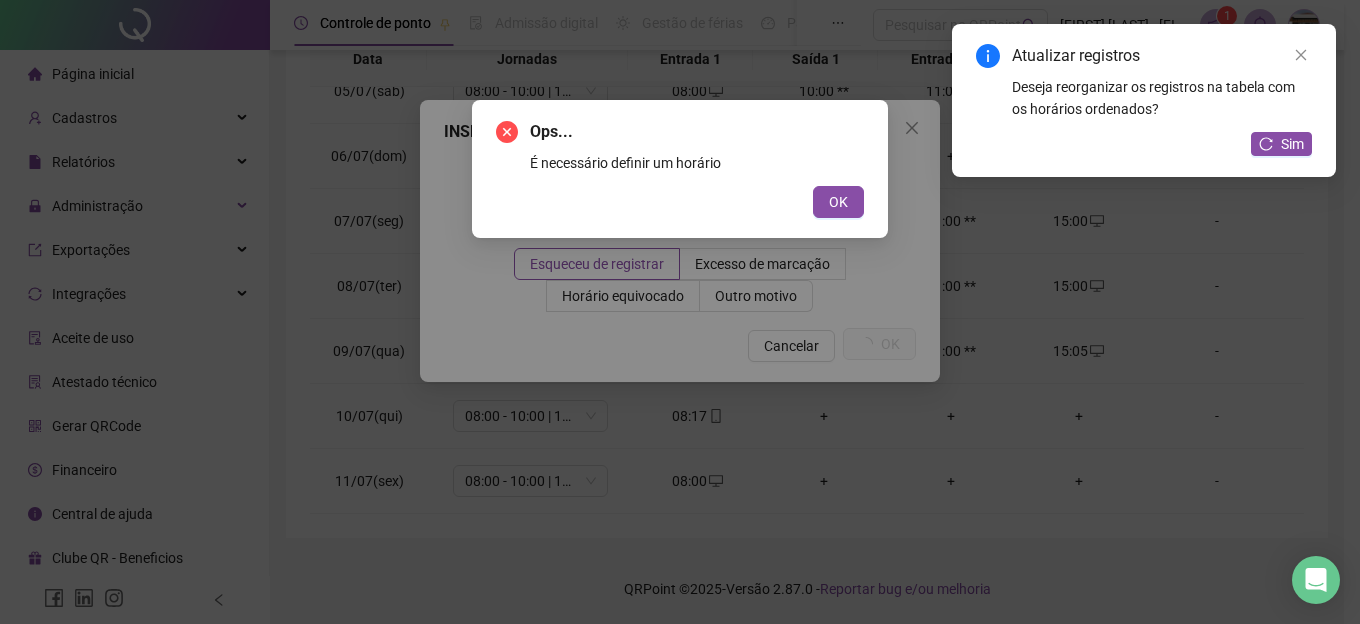type 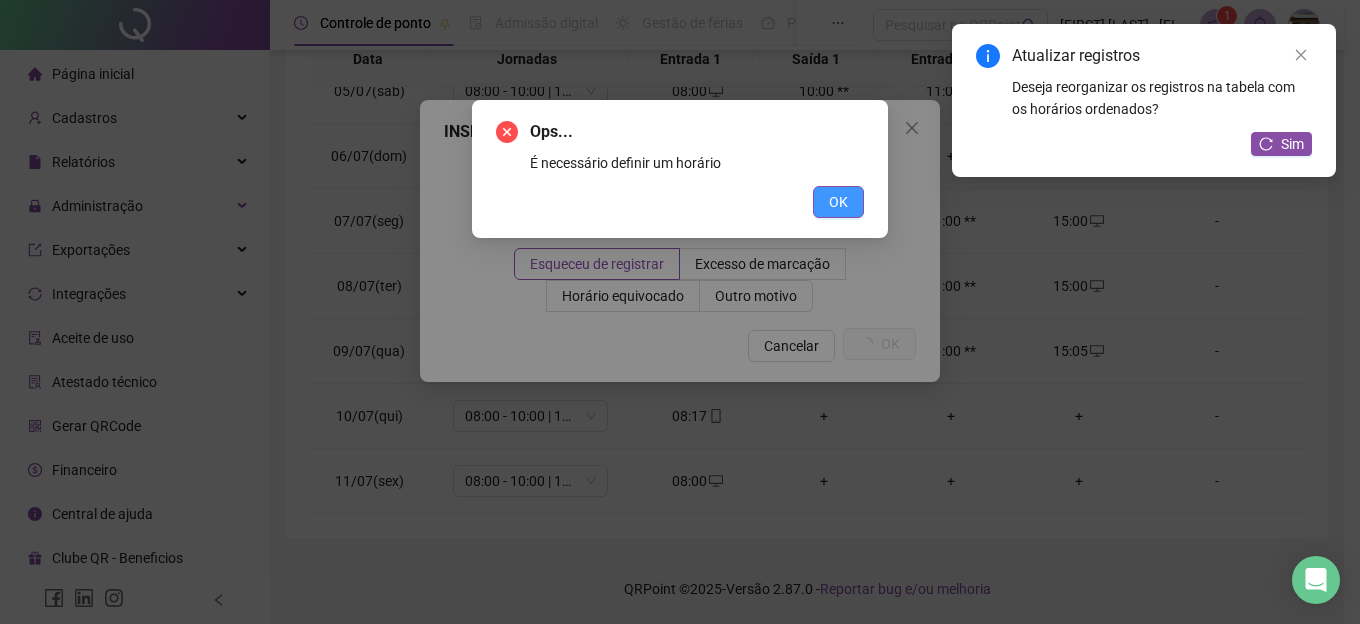 click on "OK" at bounding box center [838, 202] 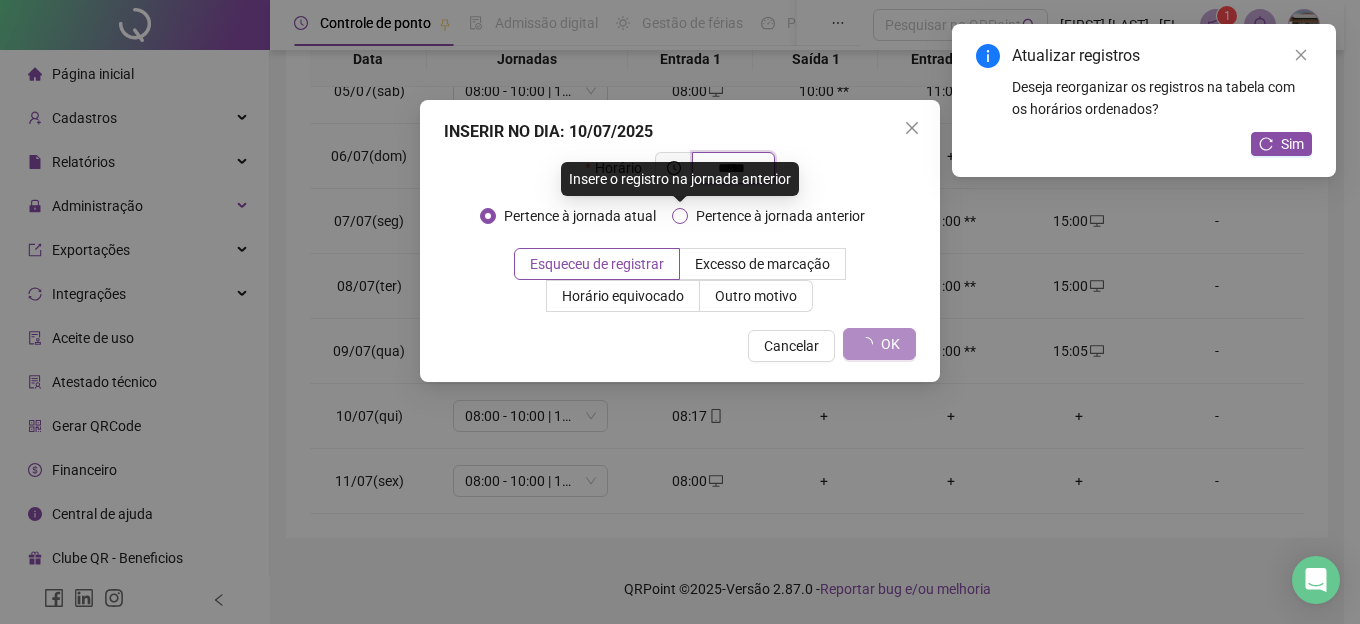 type on "*****" 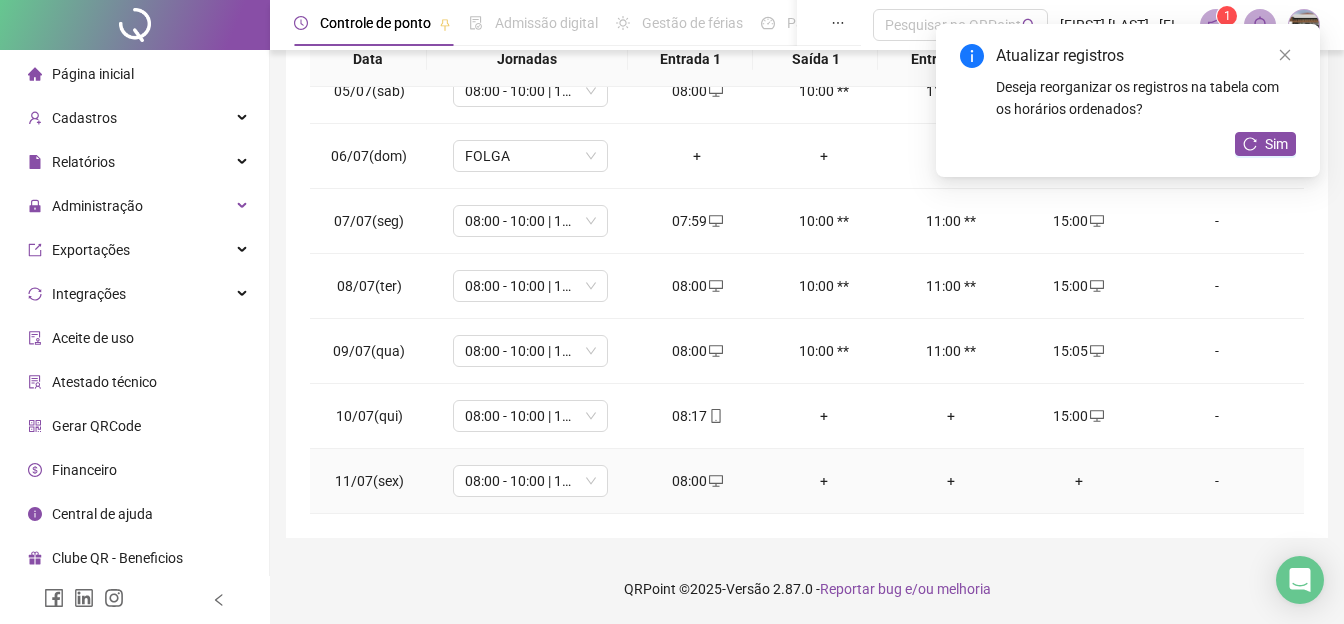 click on "+" at bounding box center [1078, 481] 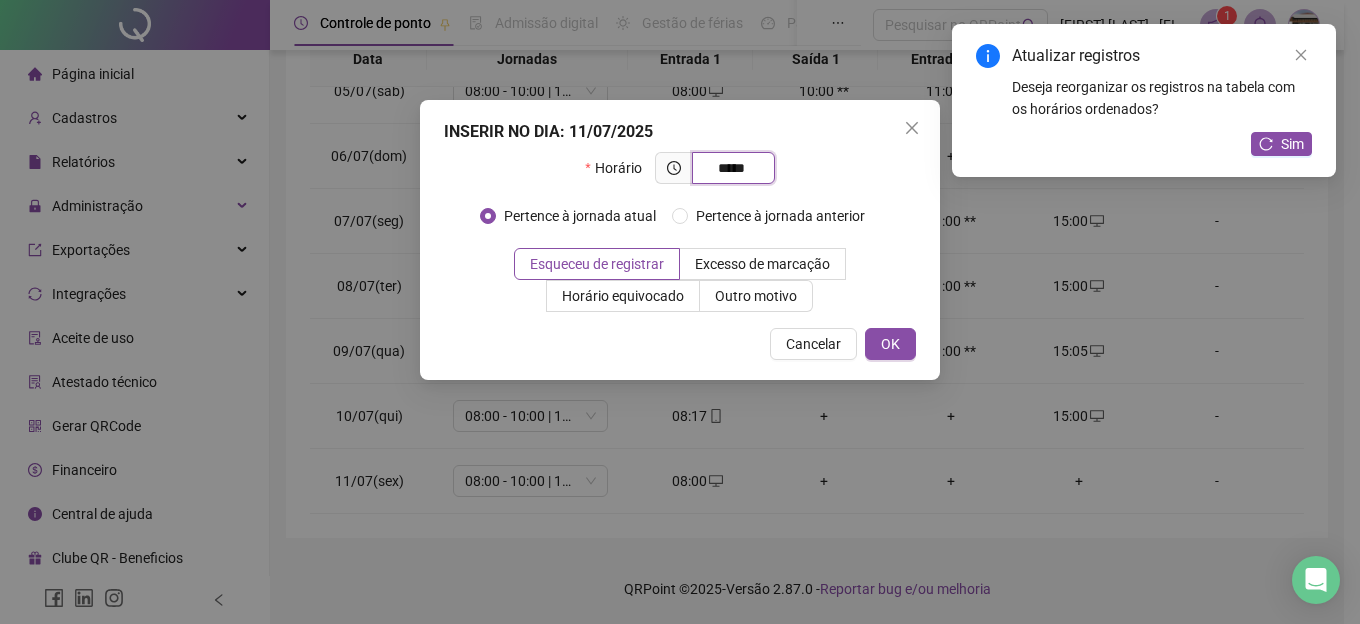 type on "*****" 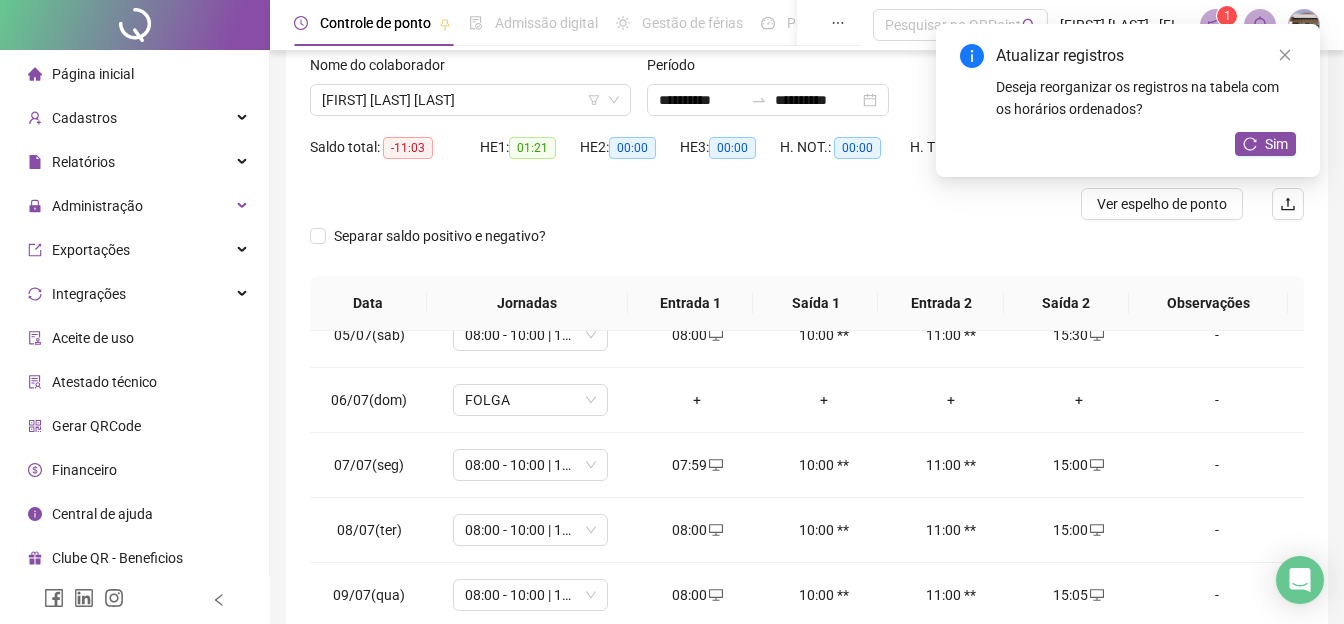 scroll, scrollTop: 0, scrollLeft: 0, axis: both 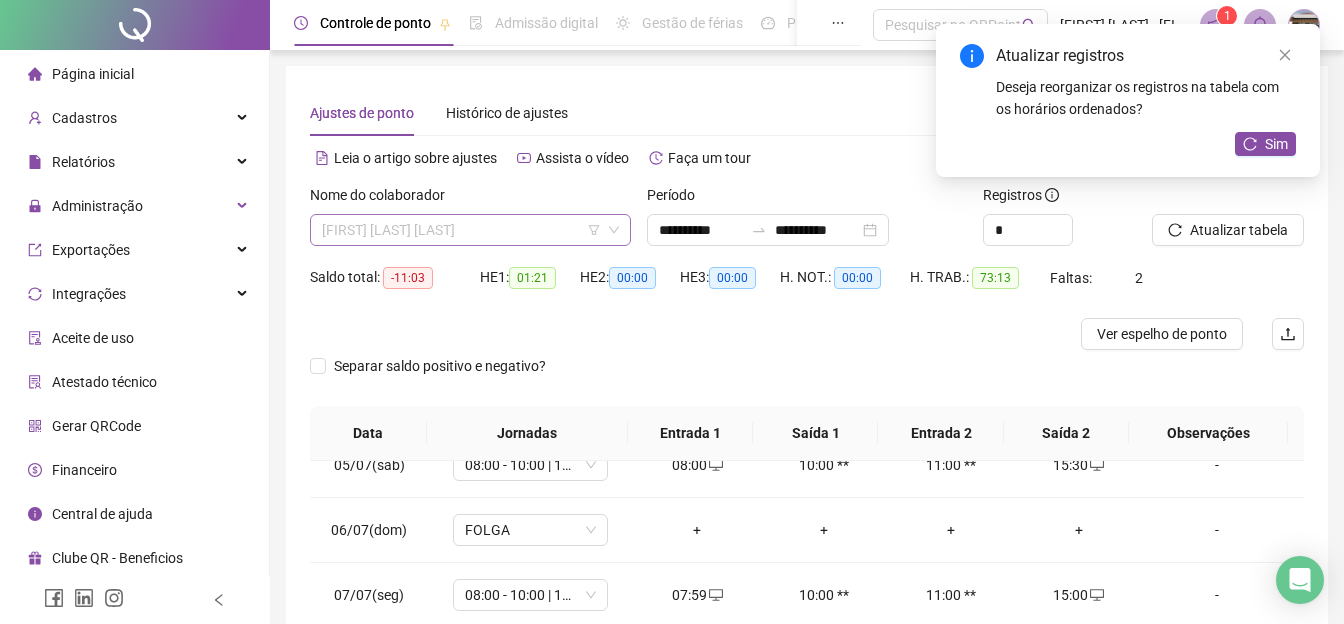 click on "[FIRST] [LAST] [LAST]" at bounding box center (470, 230) 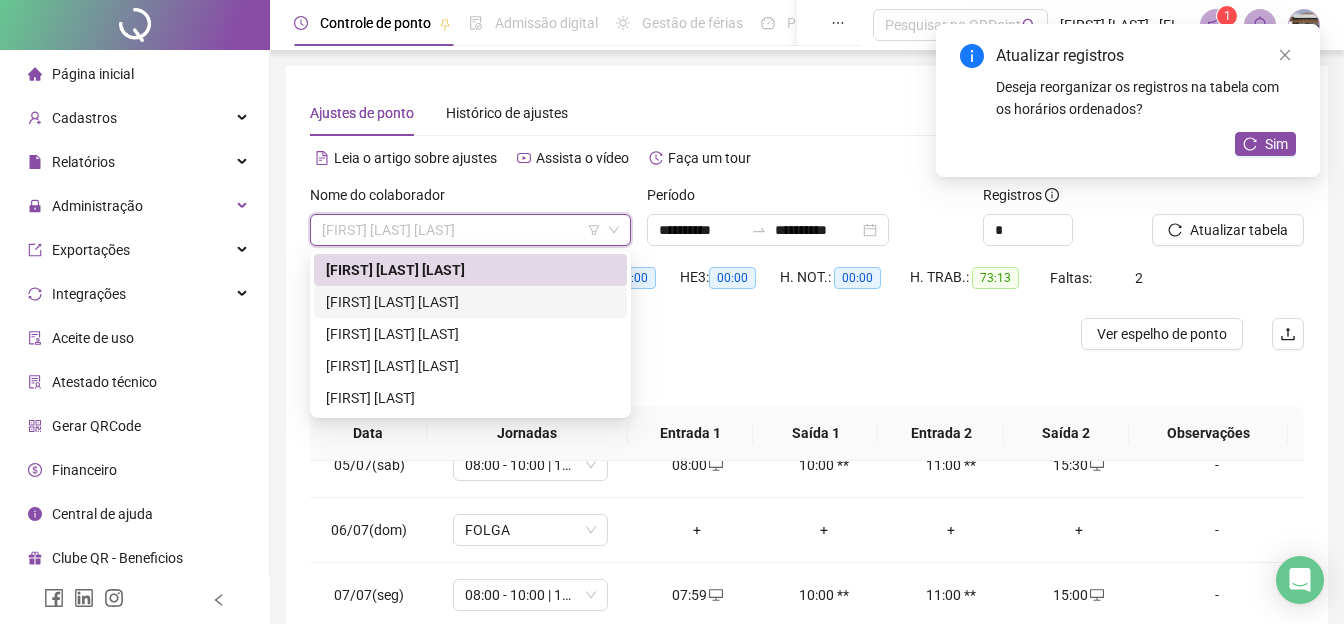 drag, startPoint x: 534, startPoint y: 307, endPoint x: 1029, endPoint y: 283, distance: 495.58148 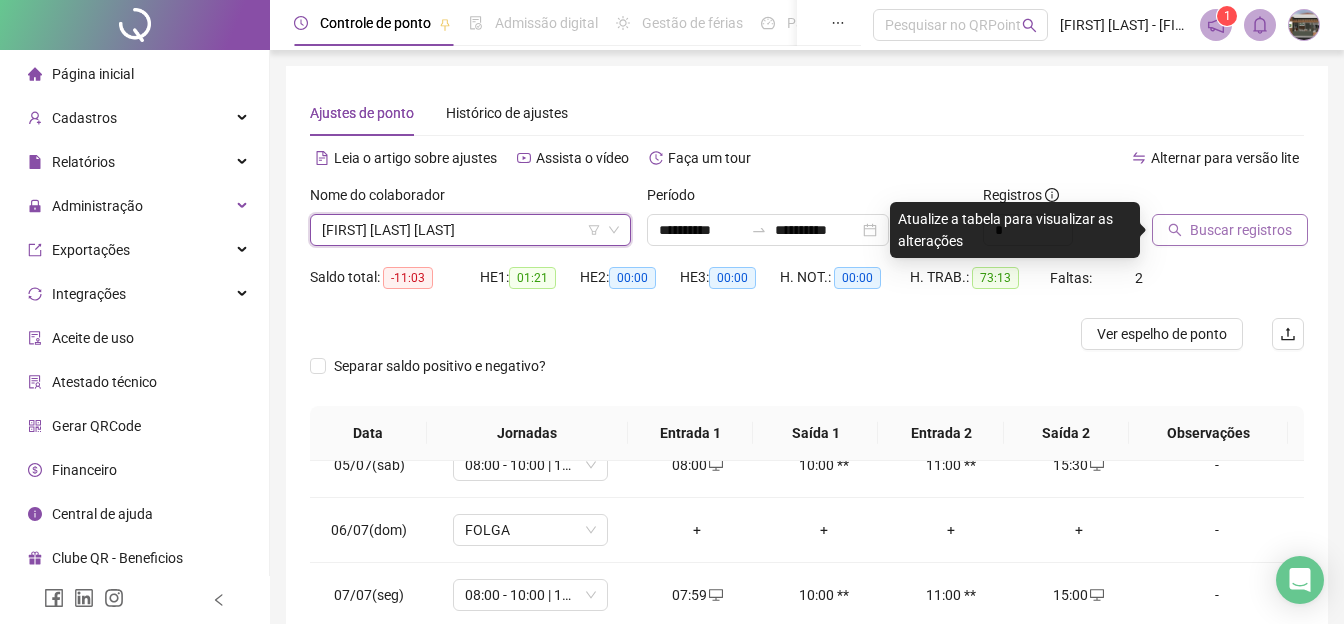 click on "Buscar registros" at bounding box center (1241, 230) 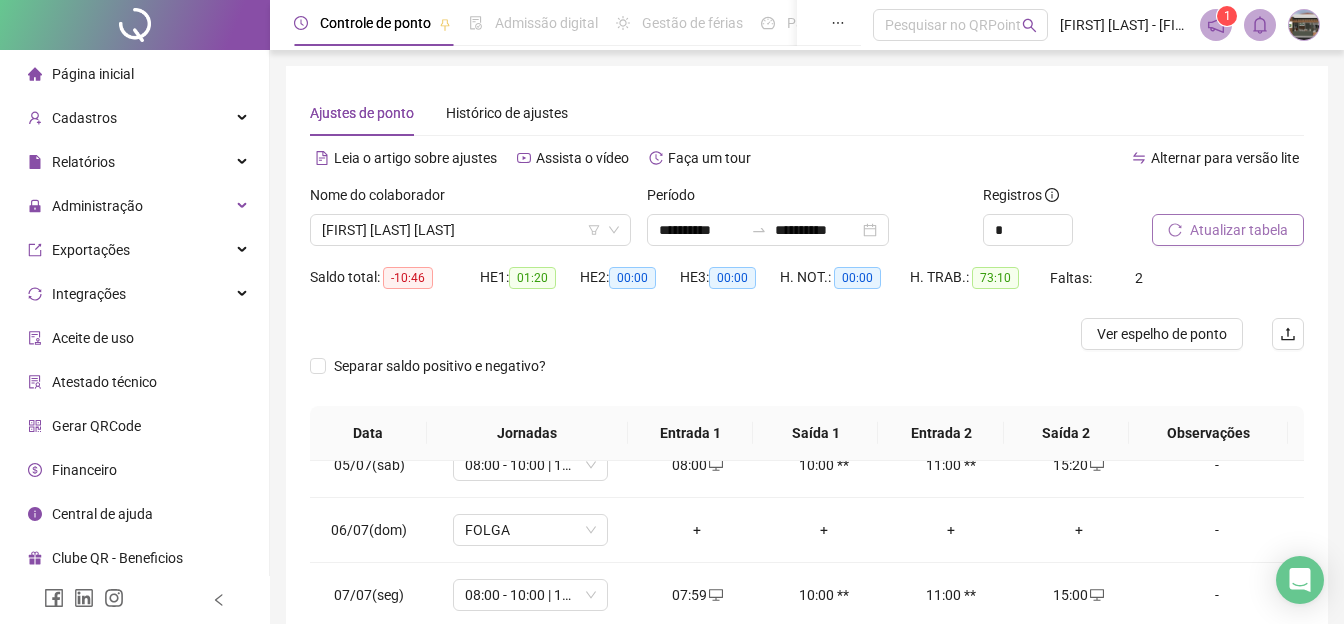 scroll, scrollTop: 374, scrollLeft: 0, axis: vertical 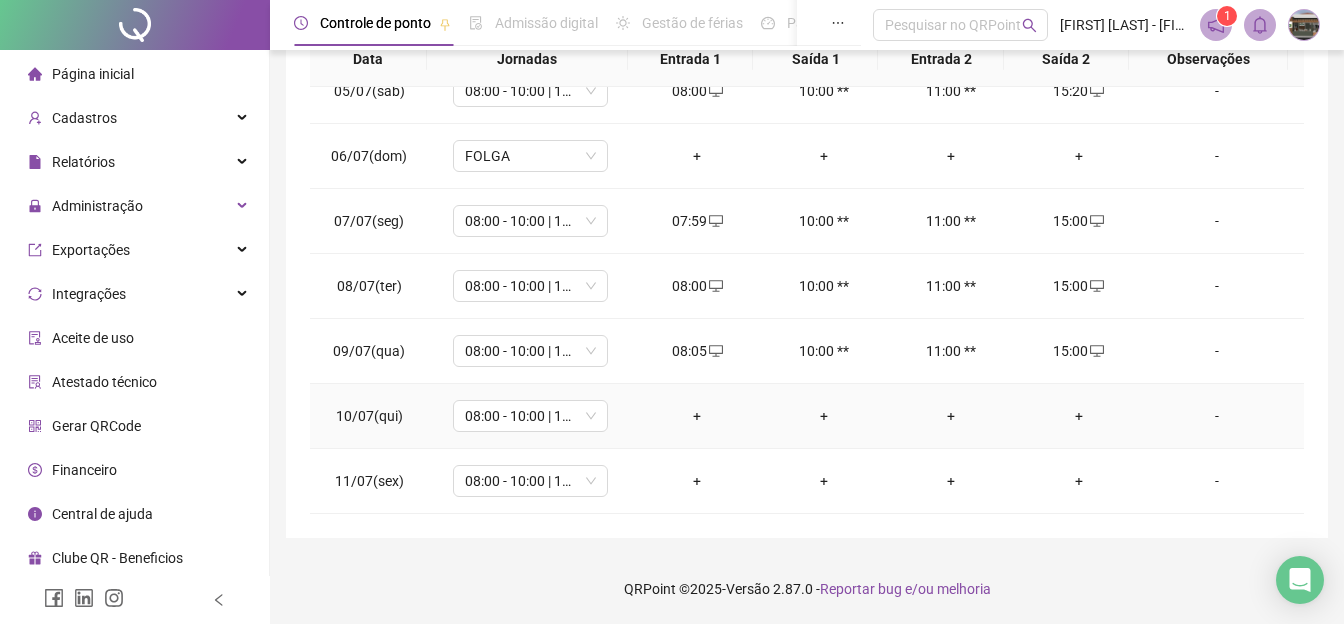 click on "+" at bounding box center [696, 416] 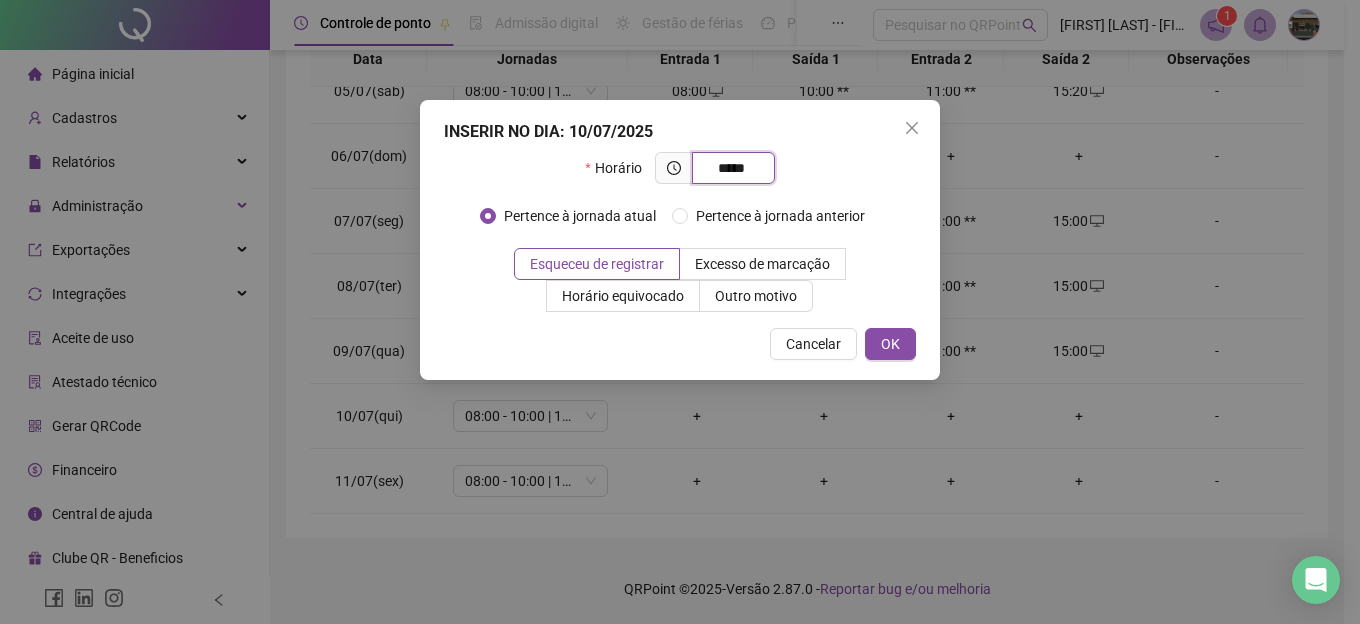 type on "*****" 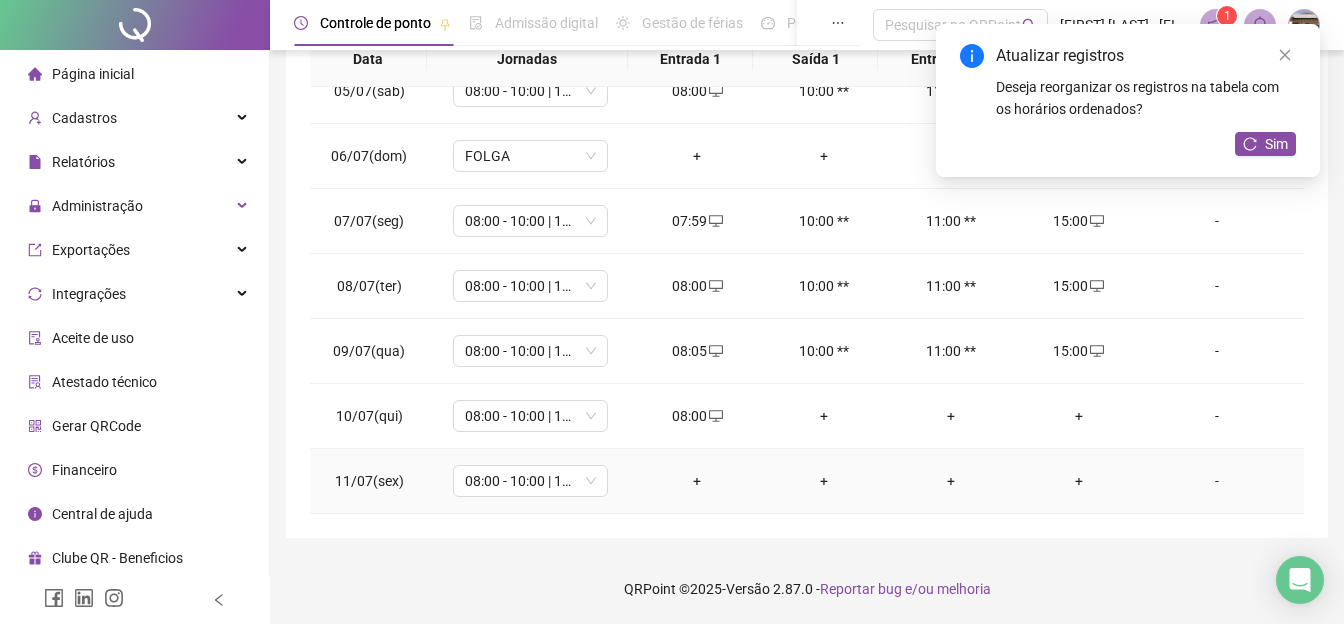 click on "+" at bounding box center (696, 481) 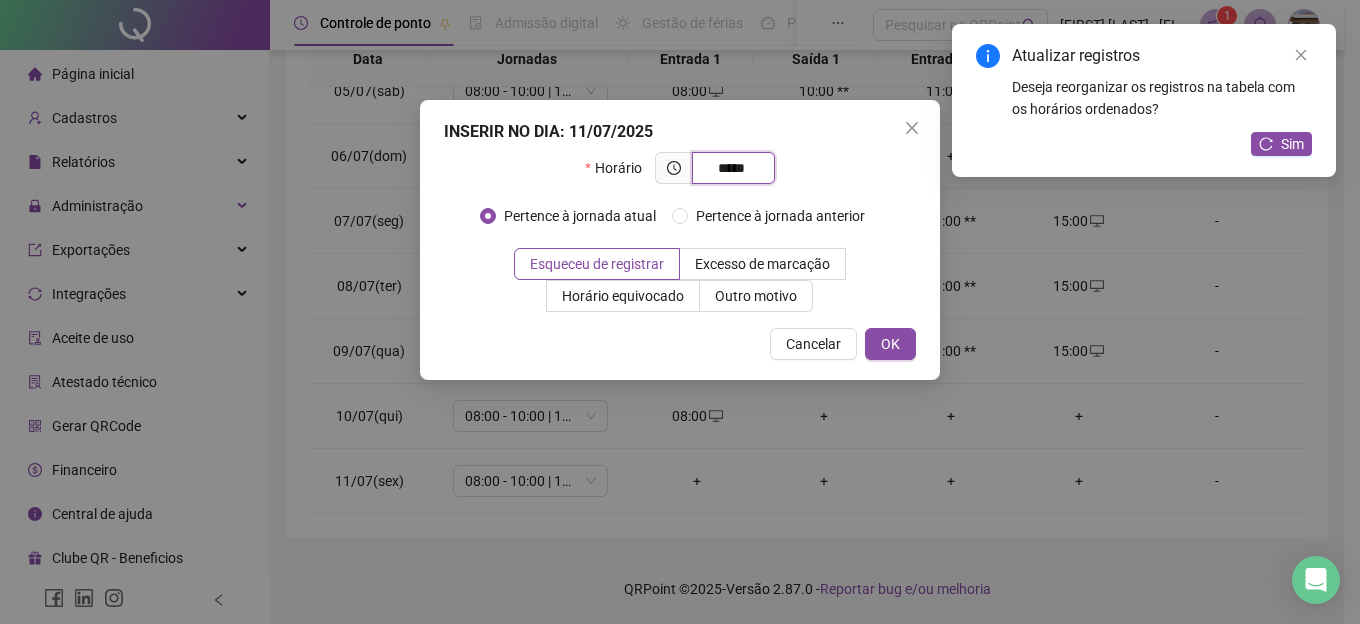 type on "*****" 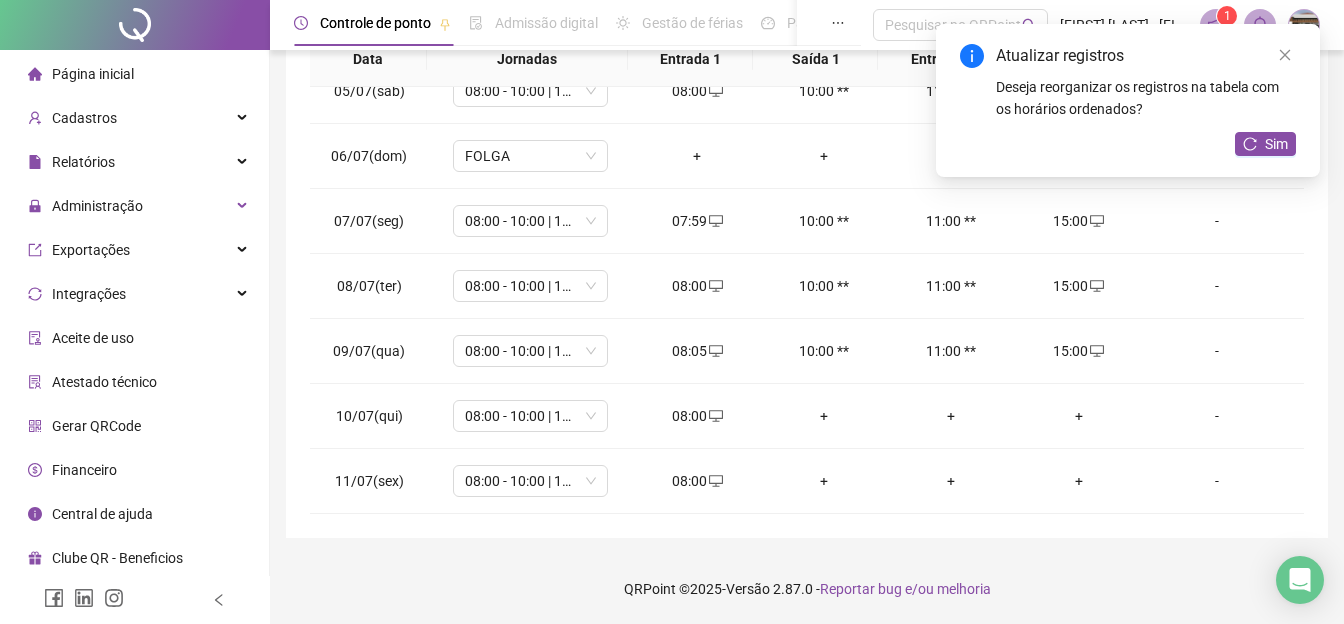 click on "+" at bounding box center (824, 416) 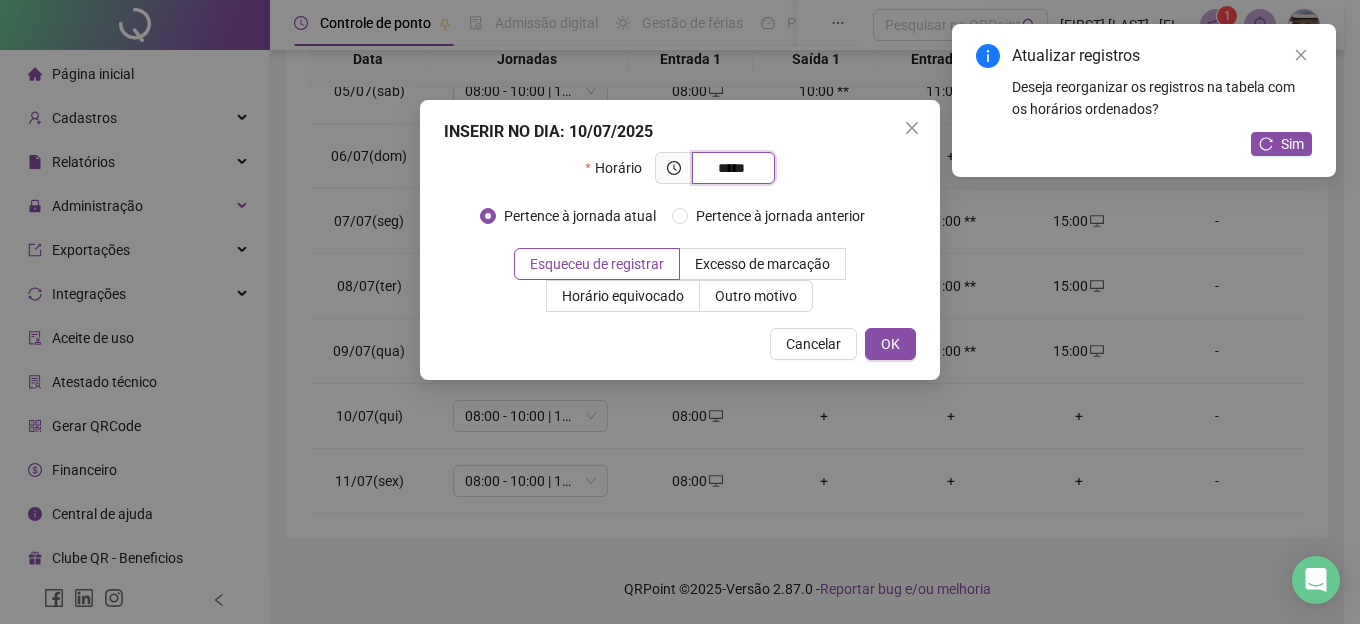 type on "*****" 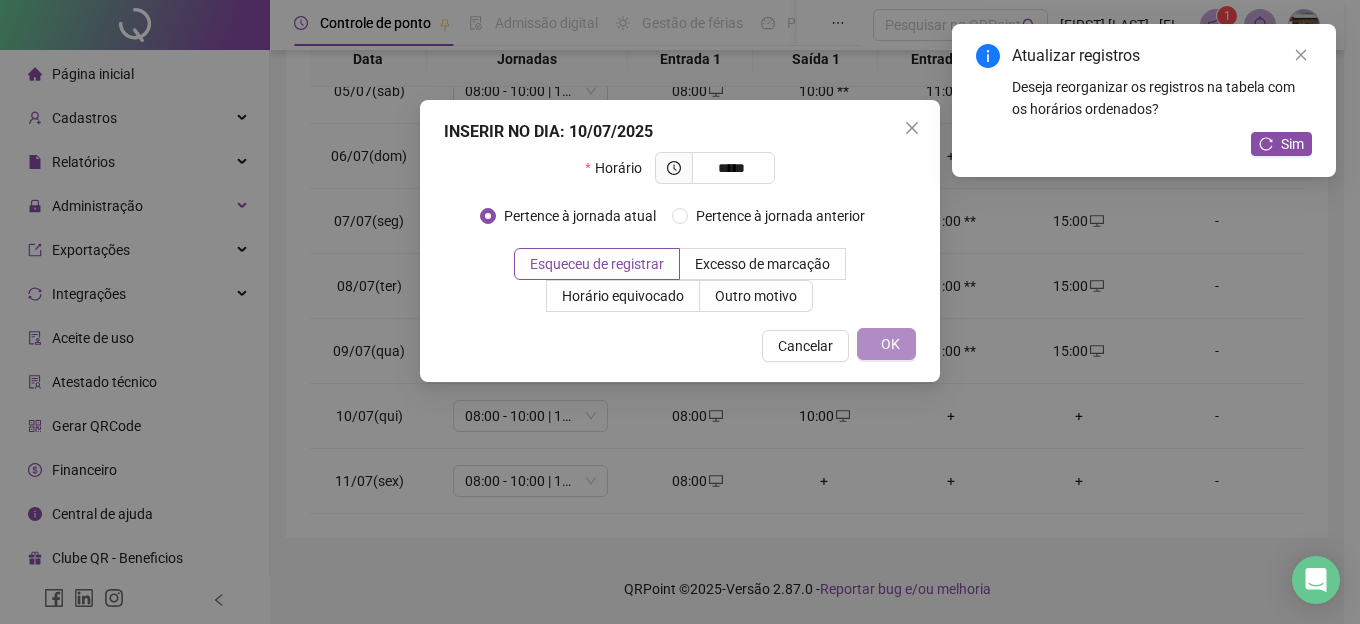 click on "INSERIR NO DIA :   10/07/2025 Horário ***** Pertence à jornada atual Pertence à jornada anterior Esqueceu de registrar Excesso de marcação Horário equivocado Outro motivo Motivo Cancelar OK" at bounding box center (680, 312) 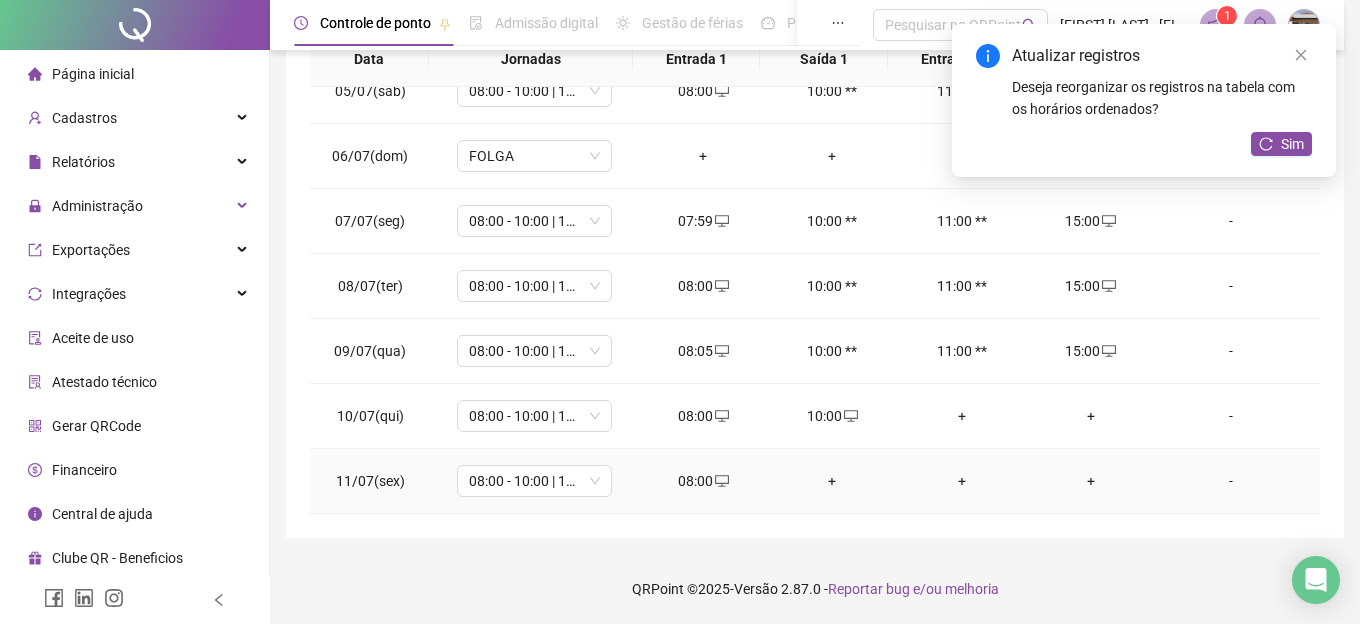click on "+" at bounding box center (832, 481) 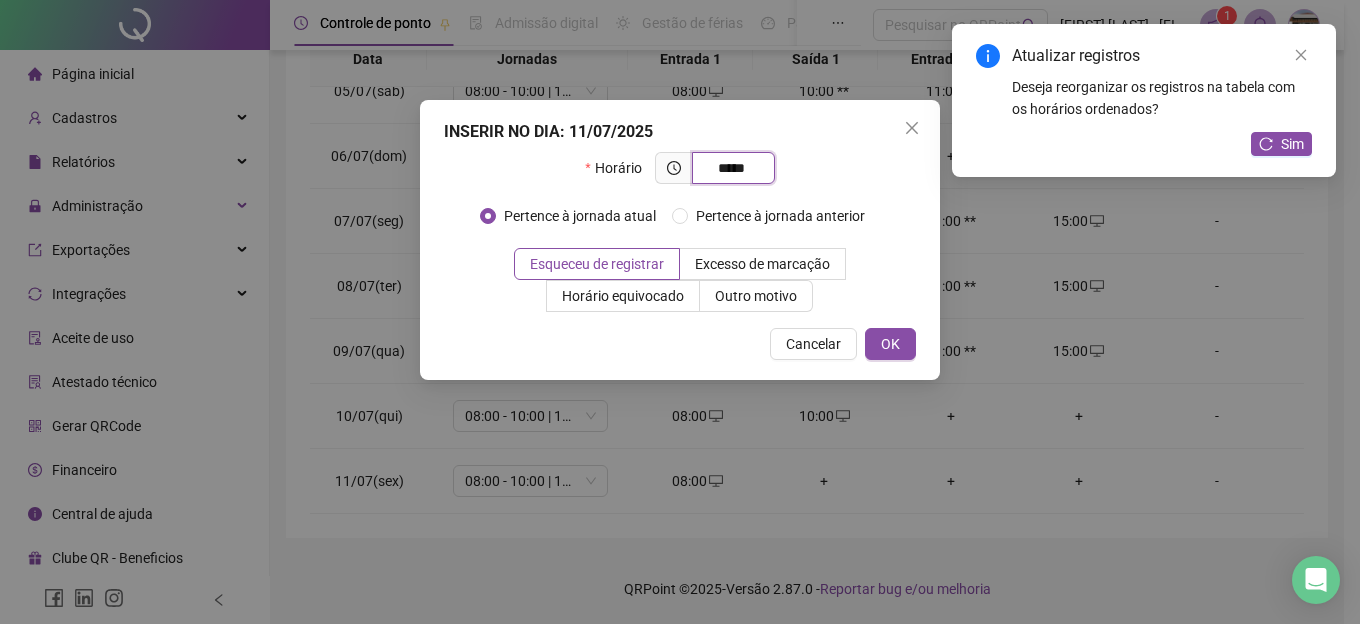 type on "*****" 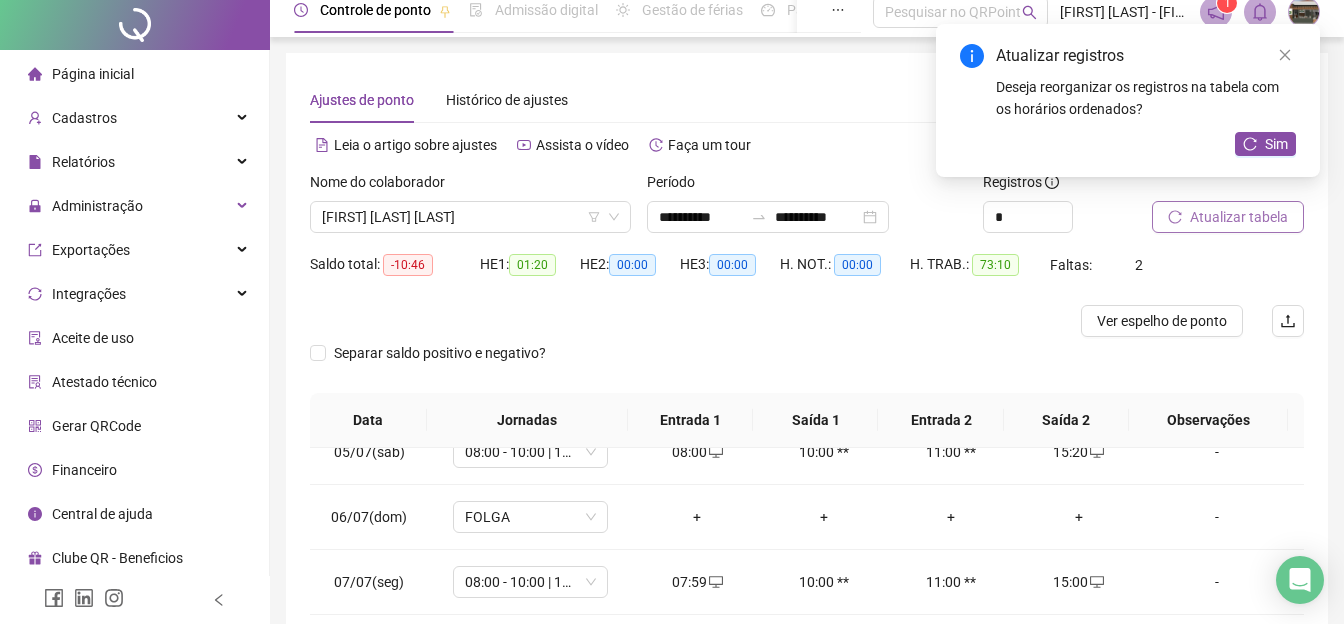 scroll, scrollTop: 0, scrollLeft: 0, axis: both 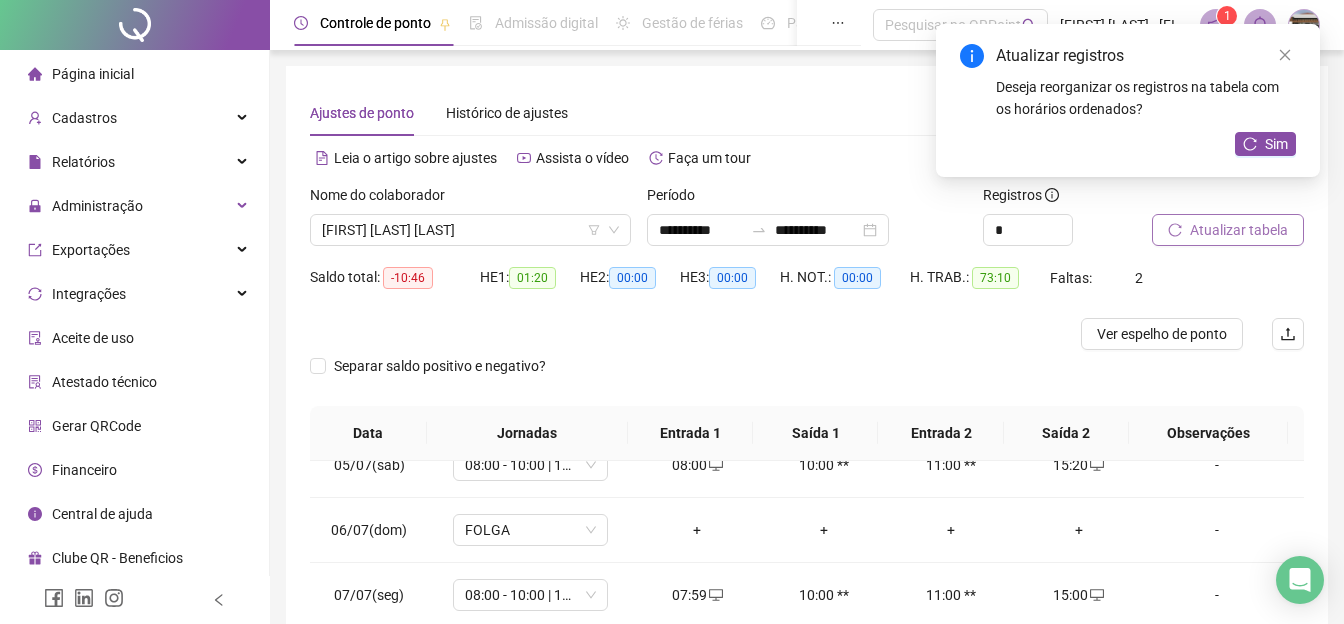 click on "Atualizar tabela" at bounding box center (1228, 230) 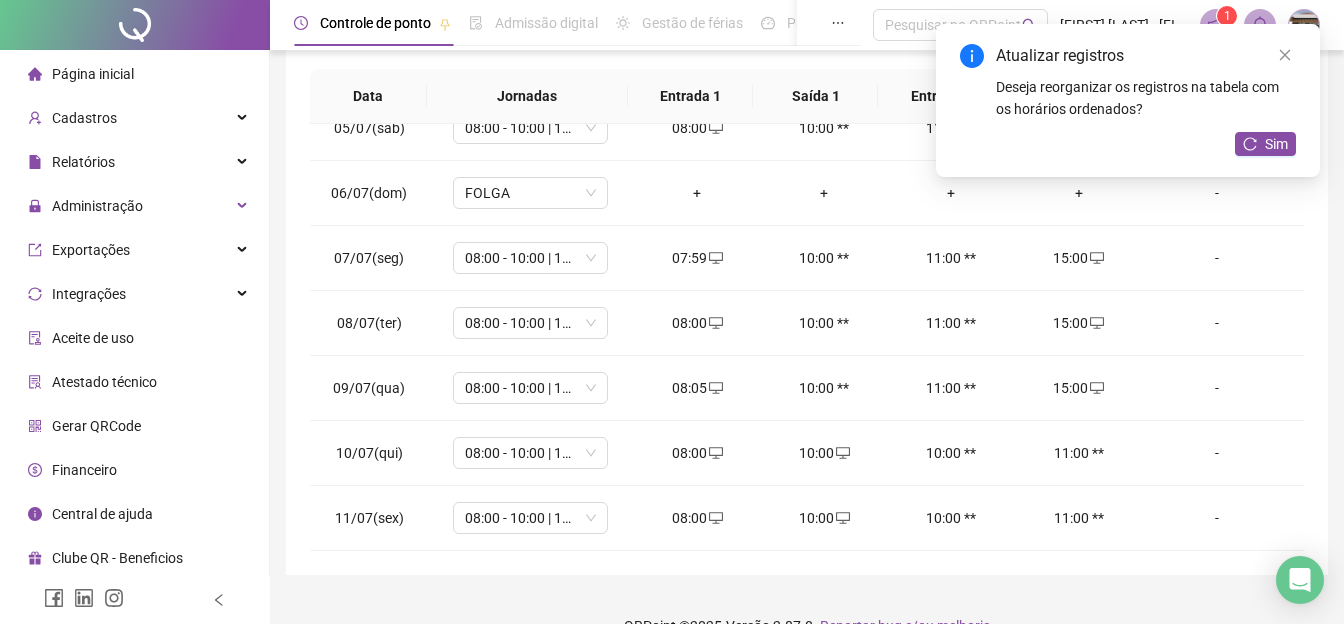 scroll, scrollTop: 354, scrollLeft: 0, axis: vertical 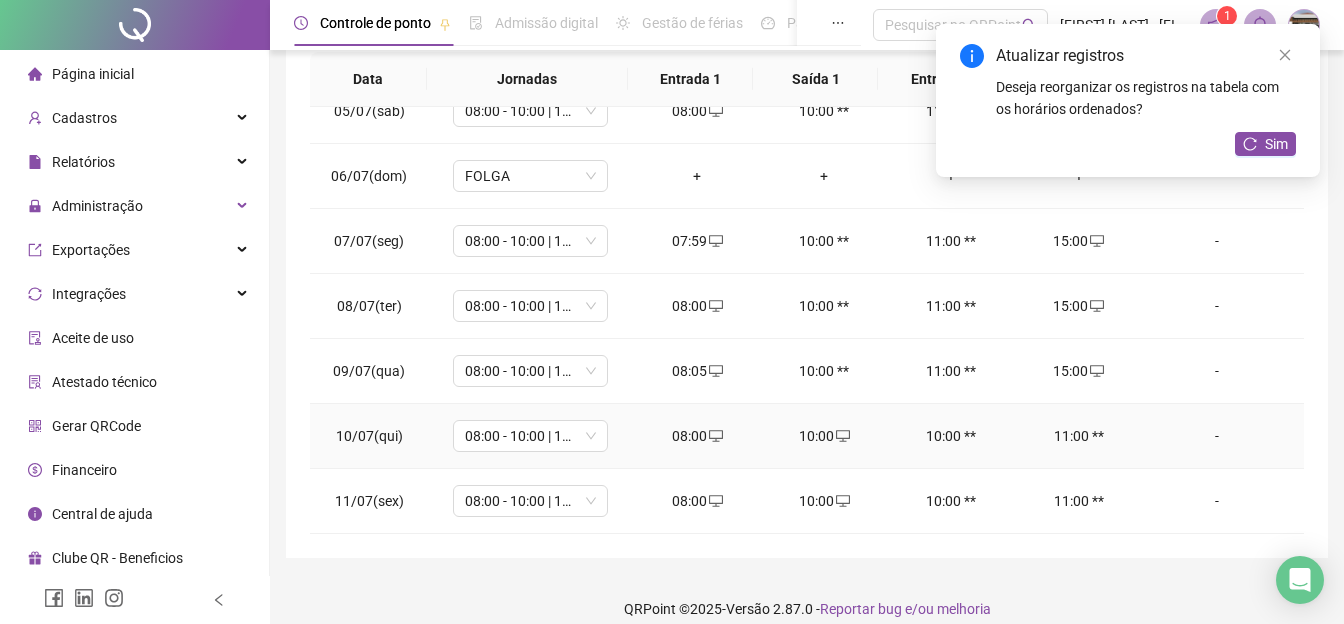click on "10:00" at bounding box center (824, 436) 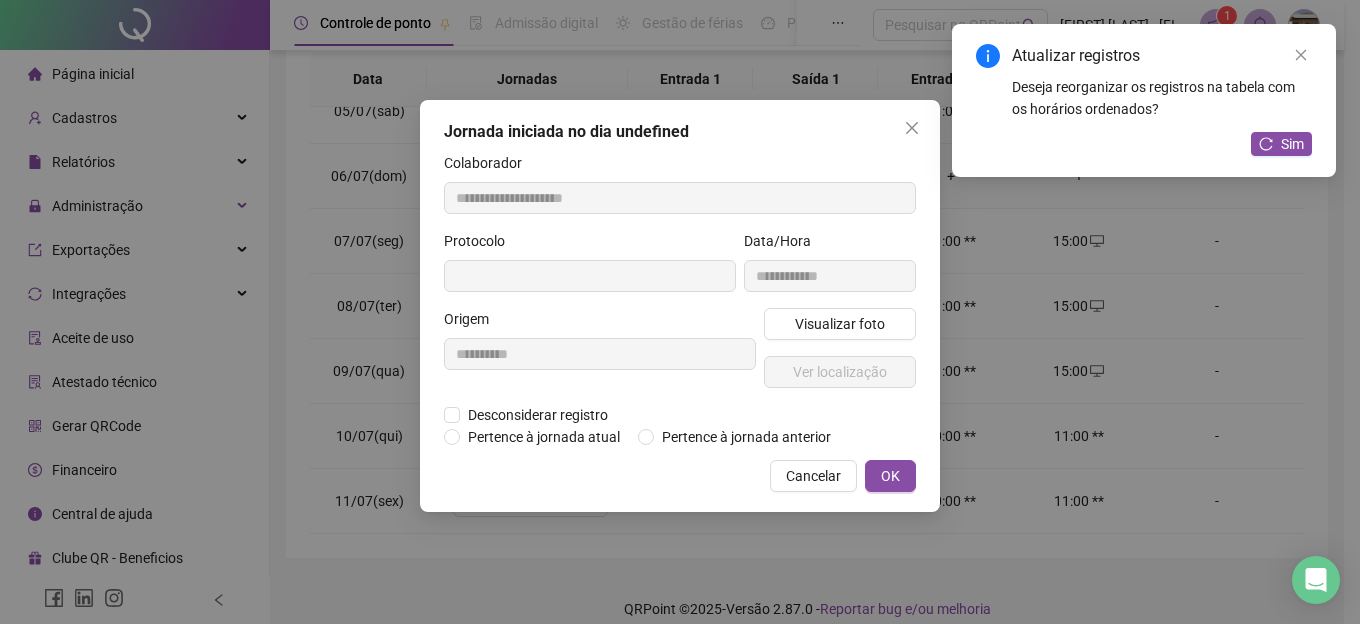 type on "**********" 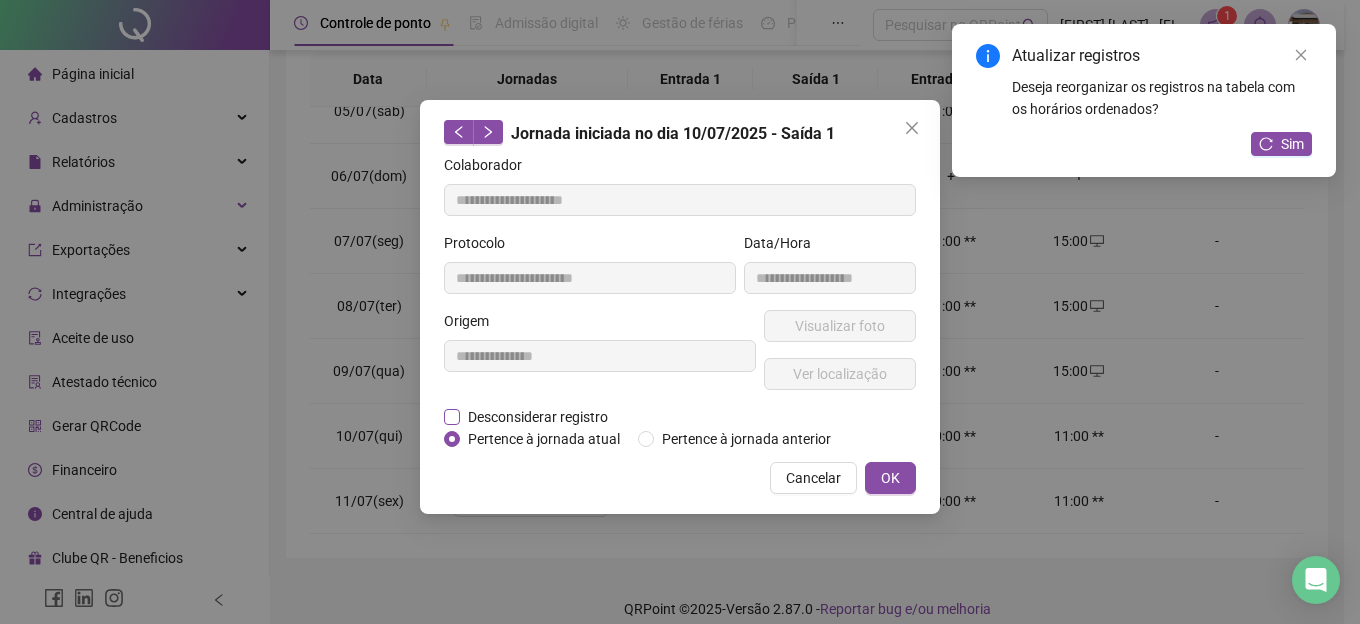click on "Desconsiderar registro" at bounding box center [538, 417] 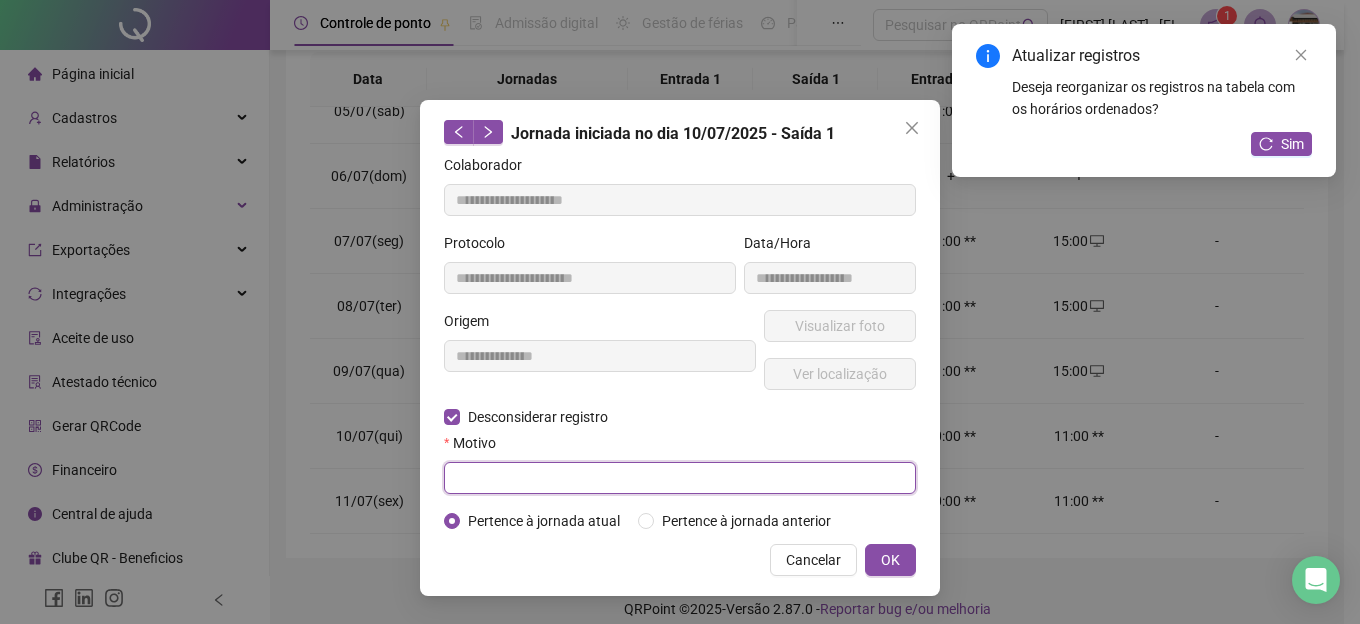 click at bounding box center (680, 478) 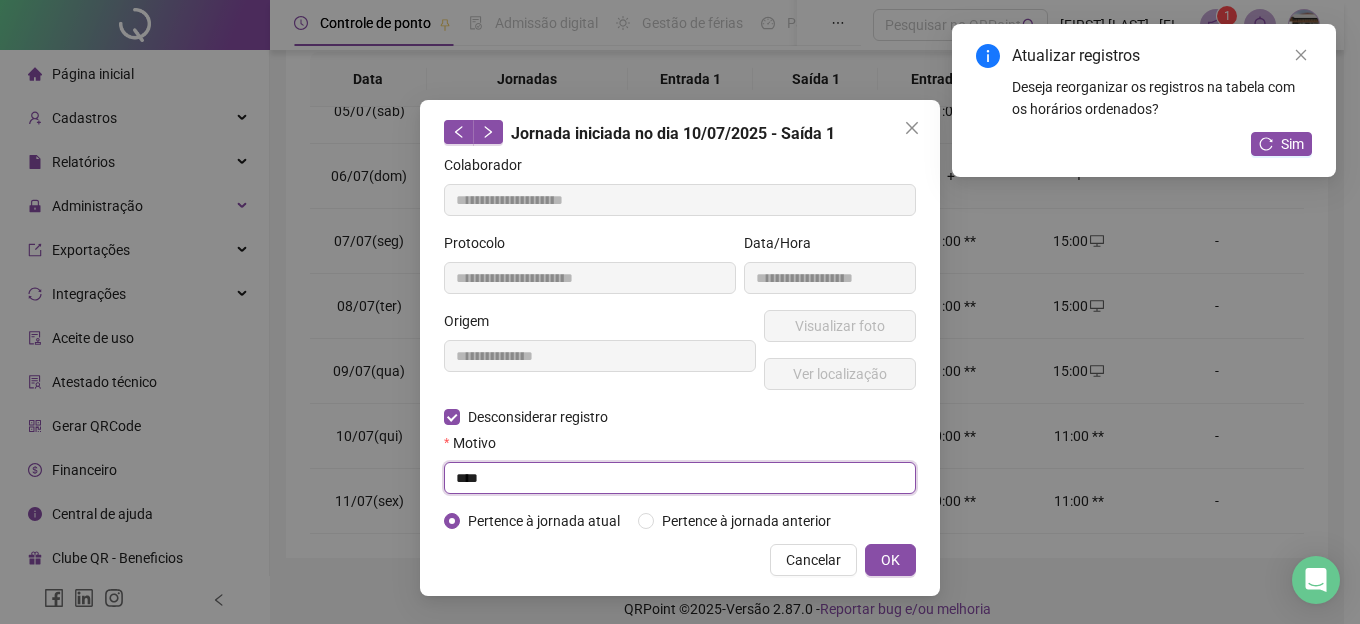 type on "****" 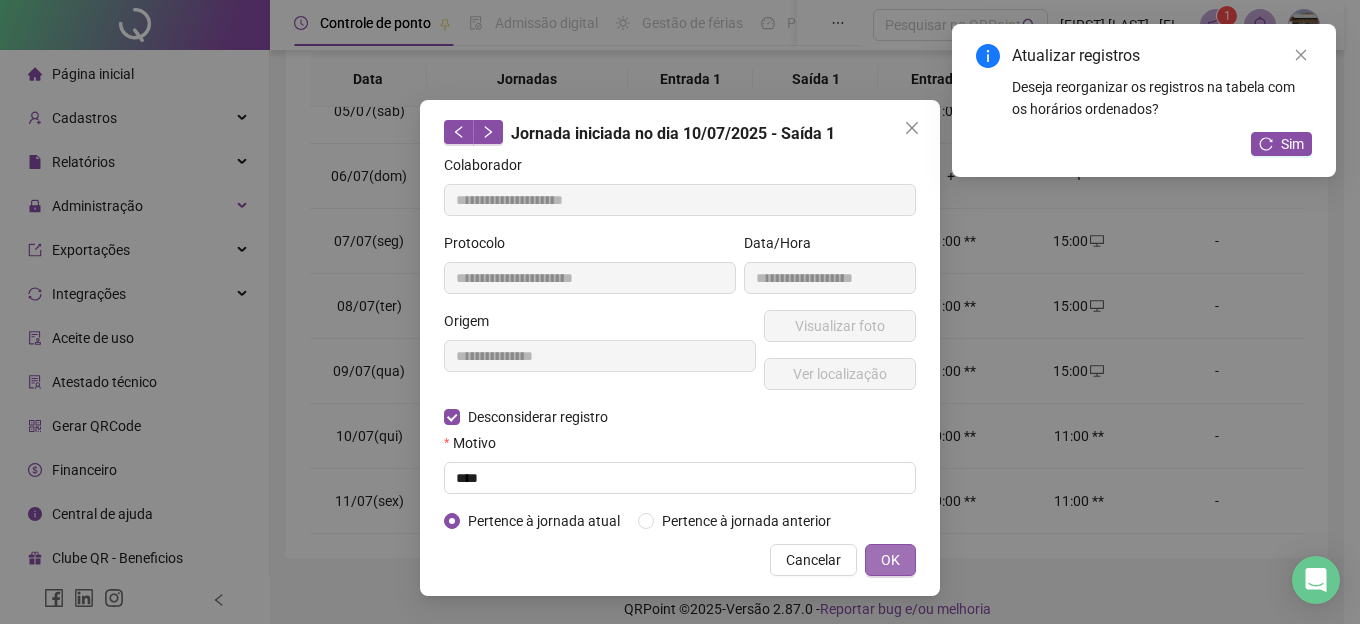 click on "OK" at bounding box center [890, 560] 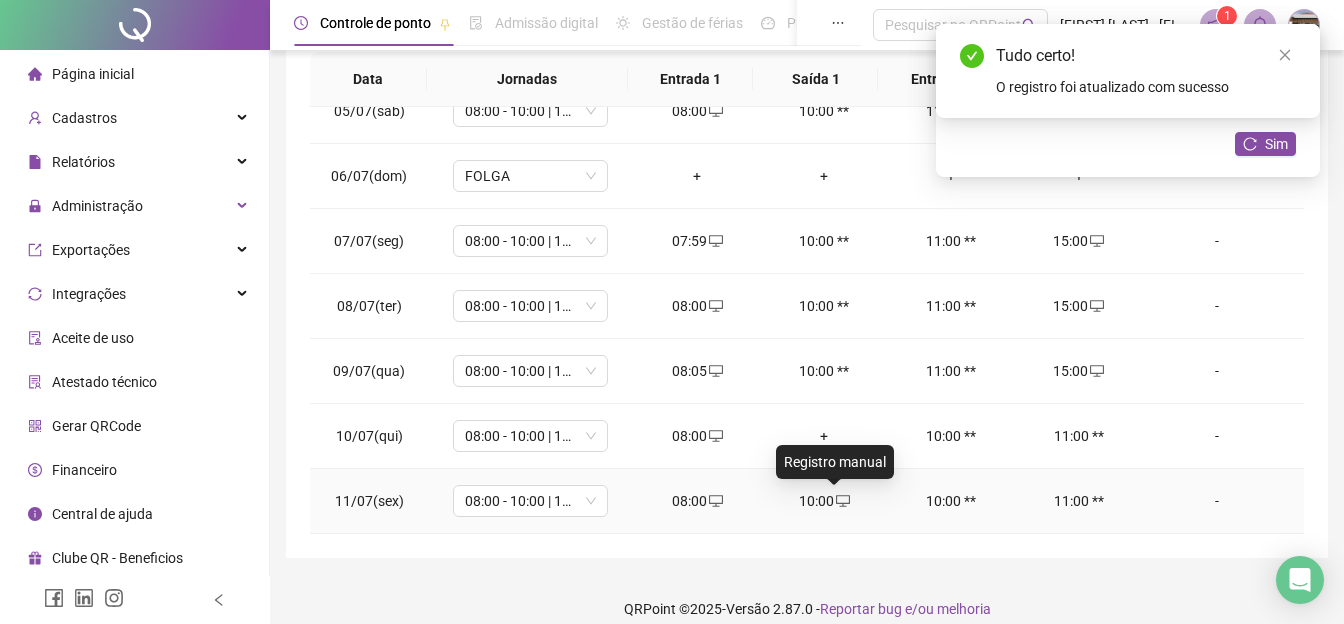 click 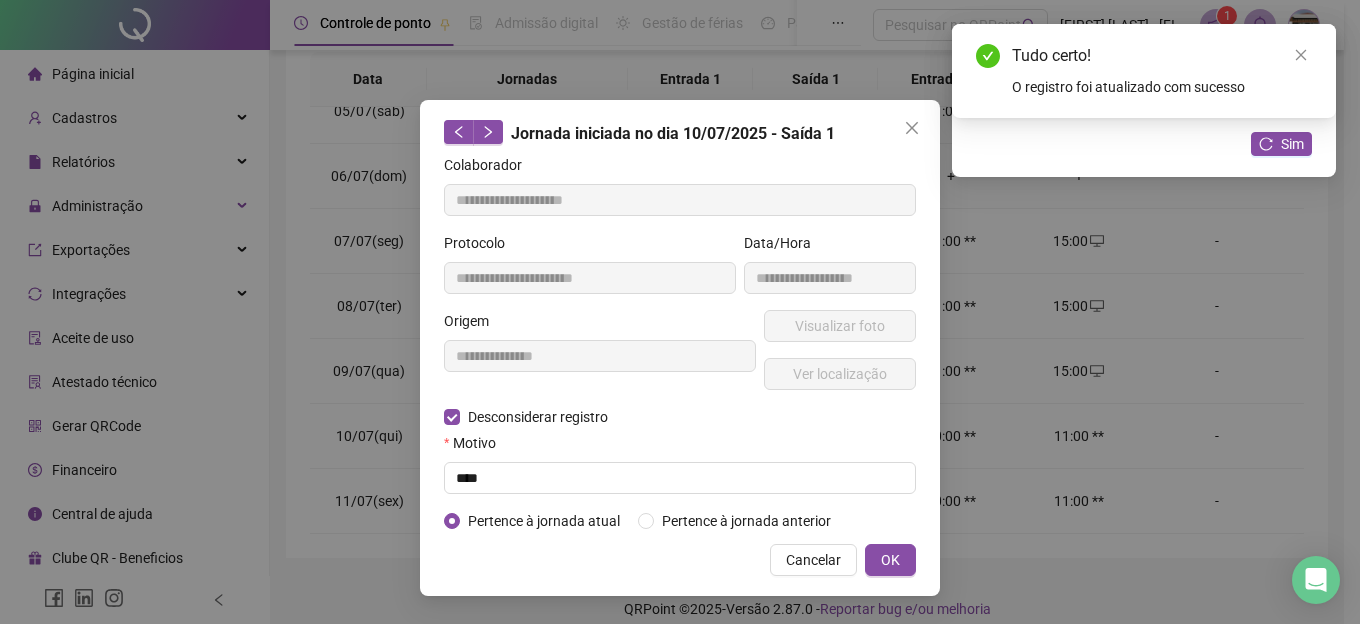 type on "**********" 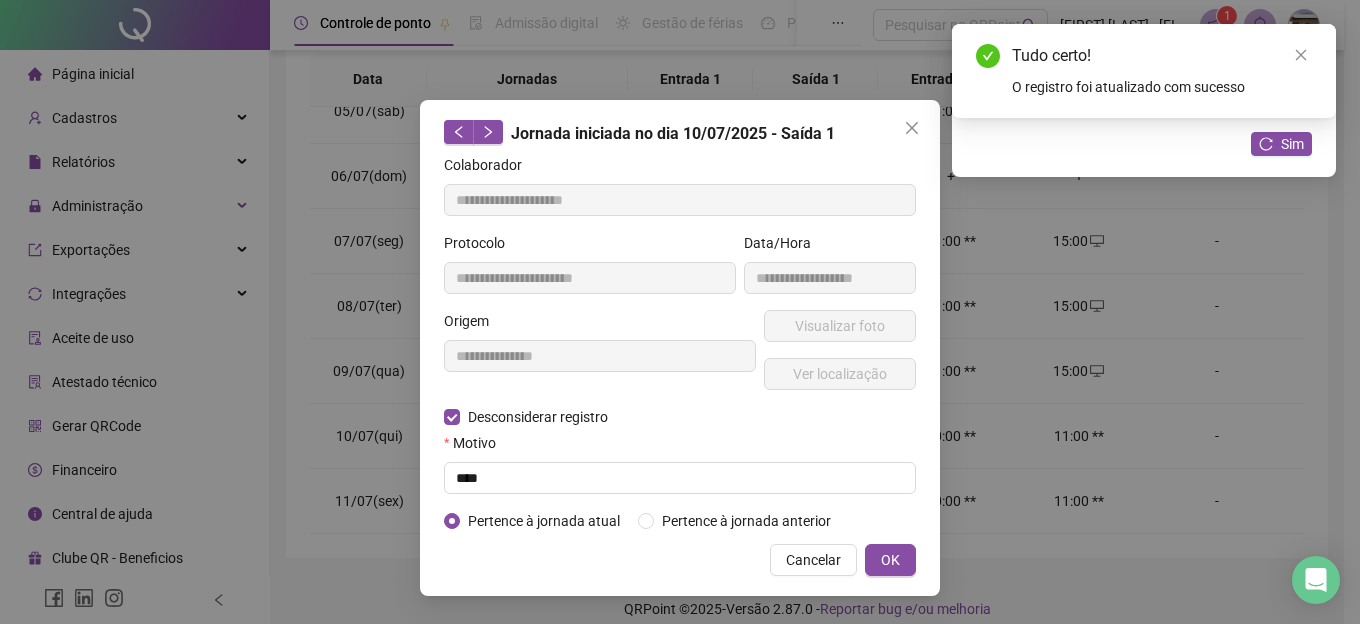 type on "**********" 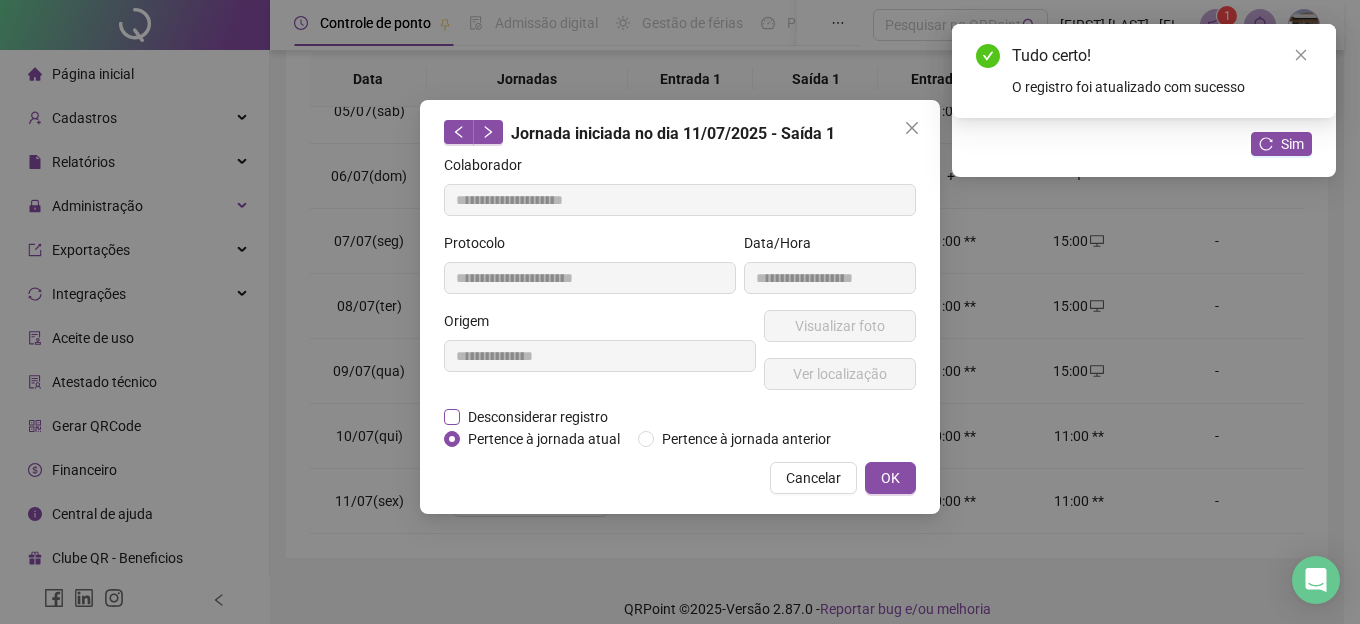 click on "**********" at bounding box center [600, 358] 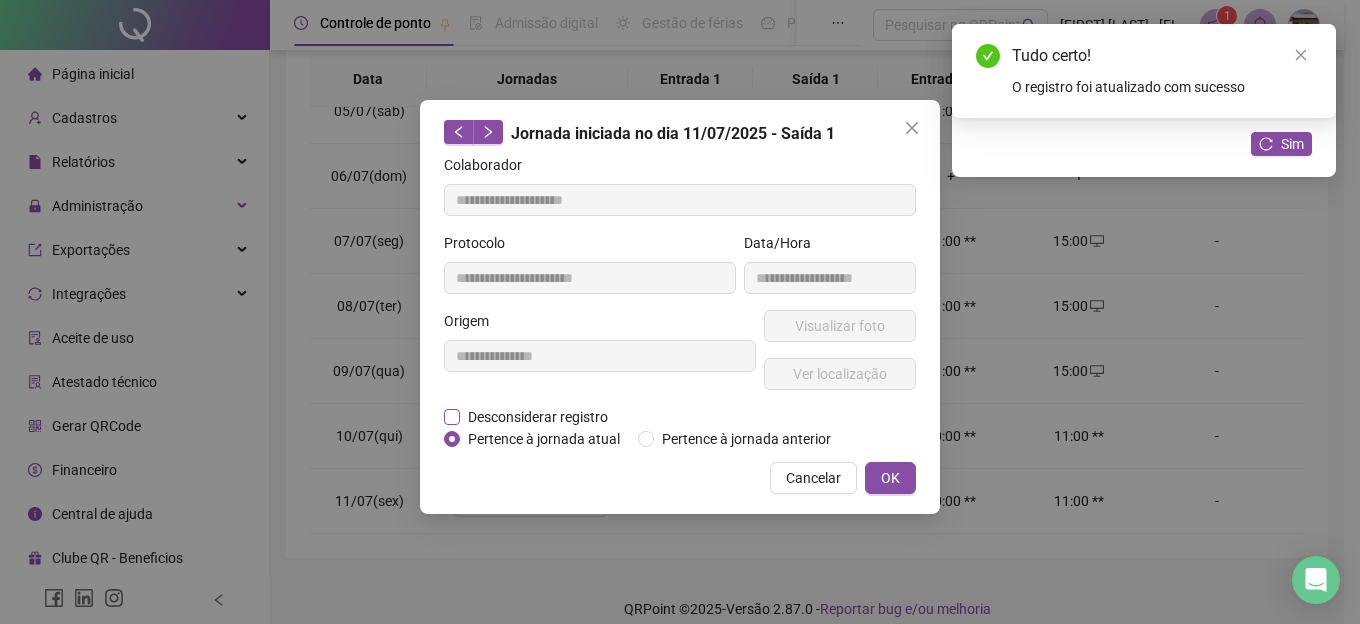 click on "Desconsiderar registro" at bounding box center [538, 417] 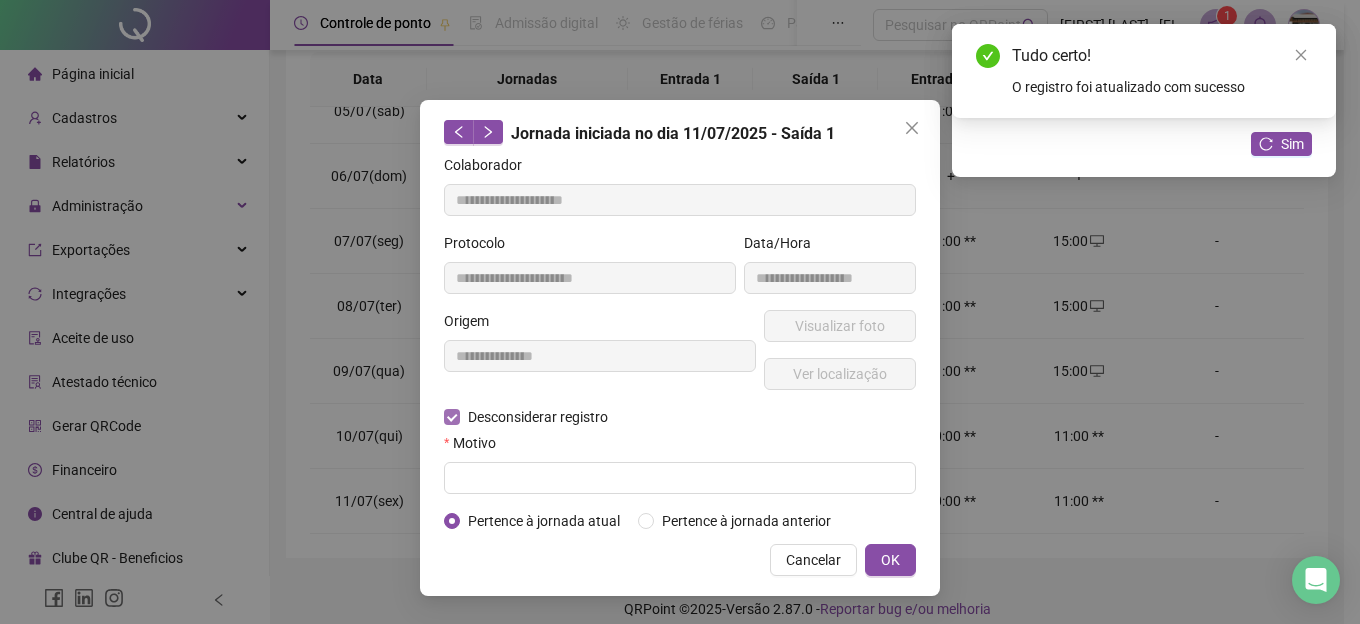 click on "Desconsiderar registro" at bounding box center (538, 417) 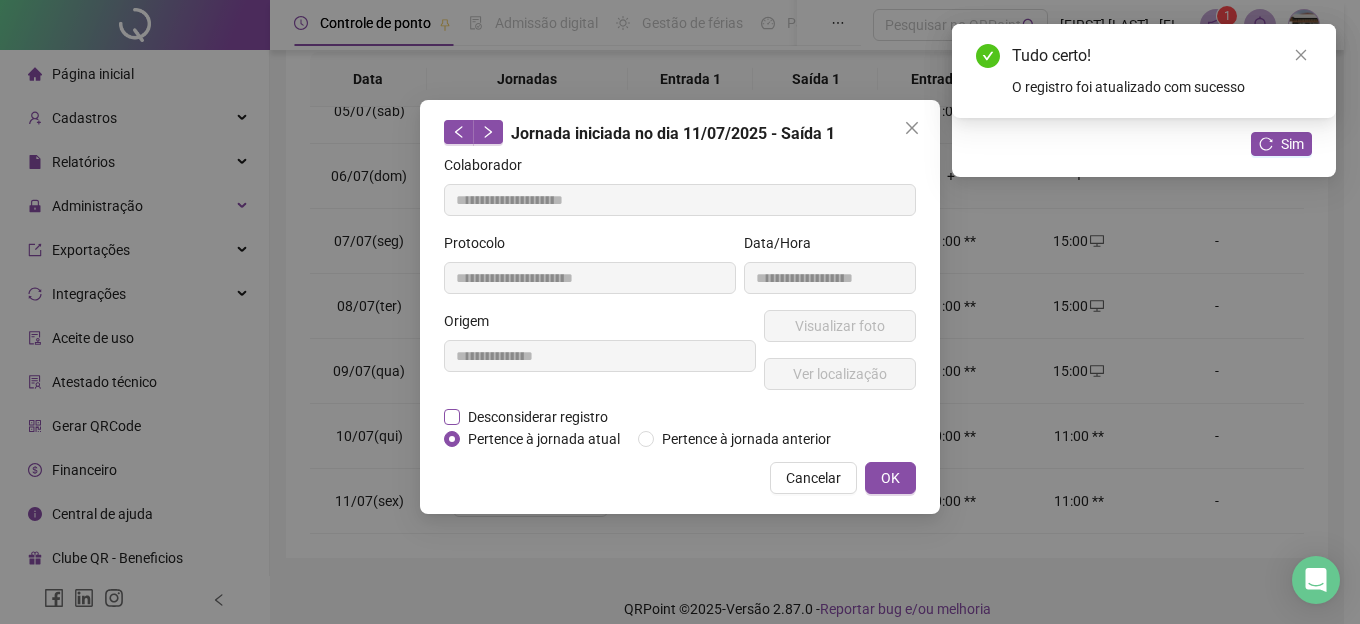 click on "Desconsiderar registro" at bounding box center [538, 417] 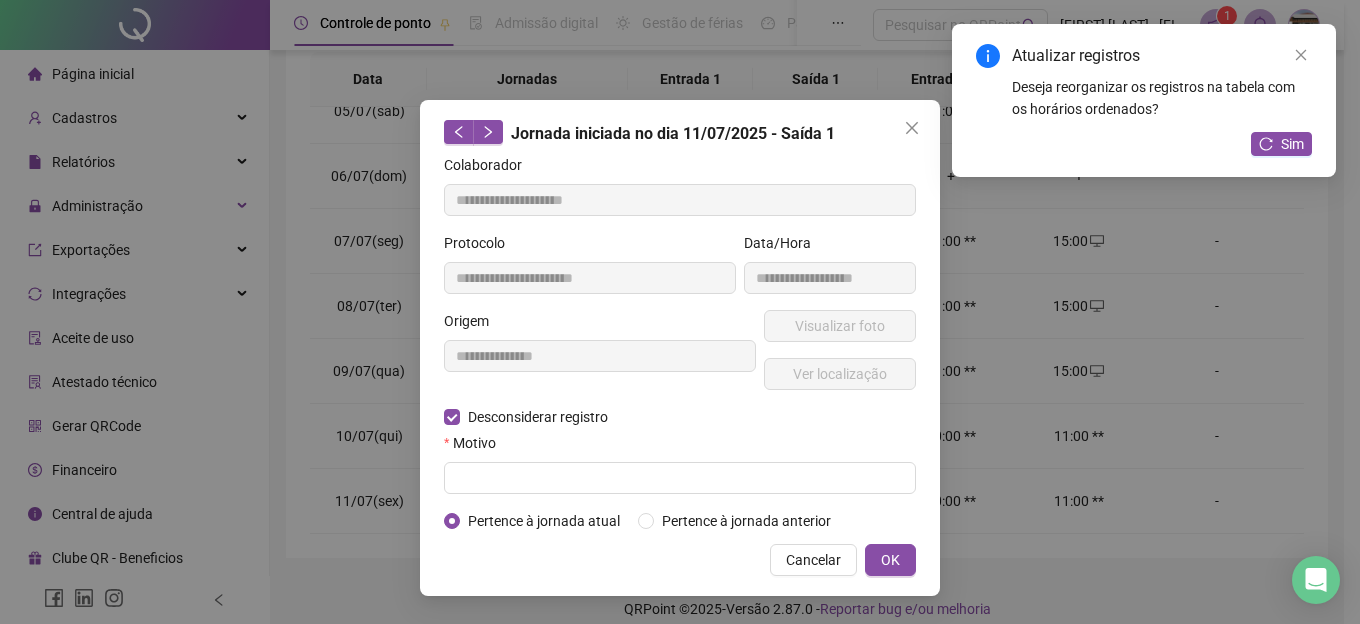 click on "Motivo" at bounding box center [680, 447] 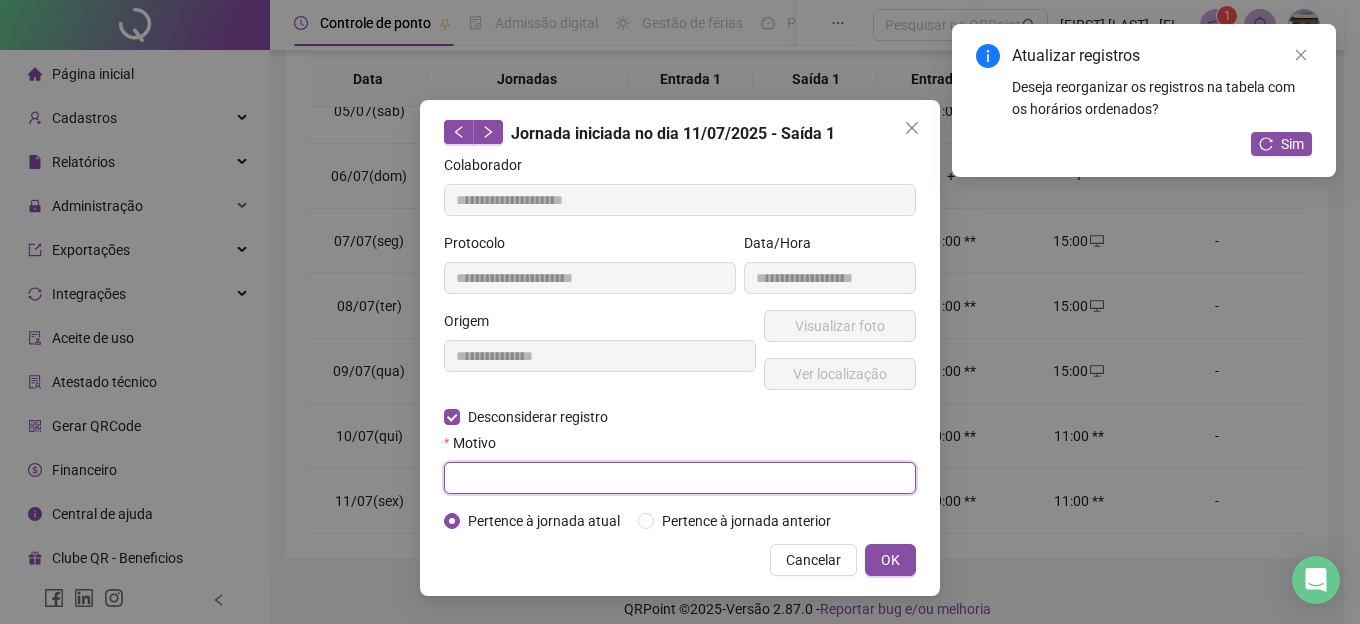 click at bounding box center (680, 478) 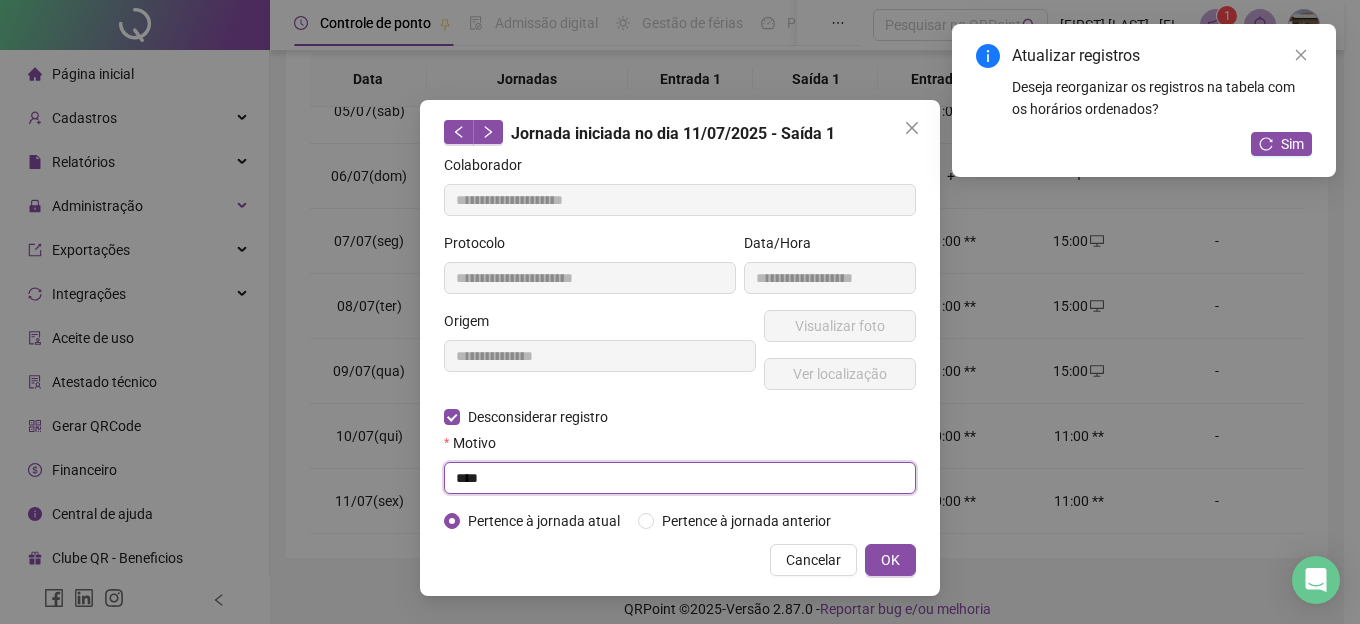 type on "****" 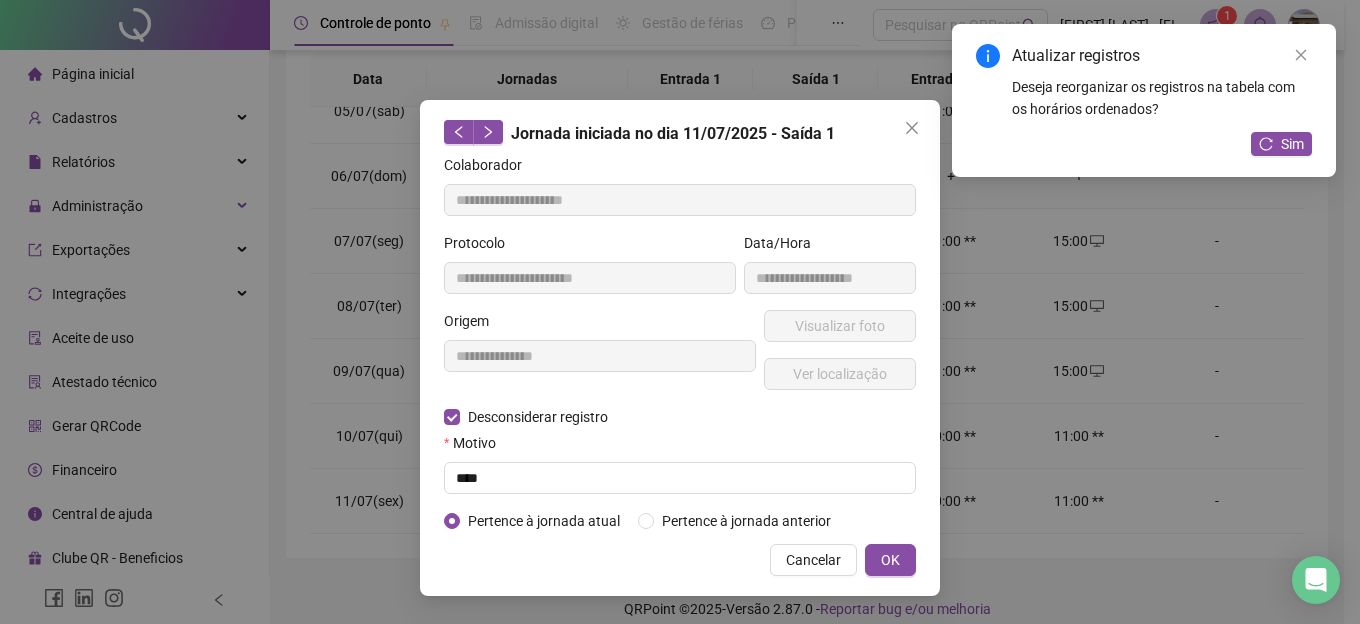 click on "**********" at bounding box center [680, 348] 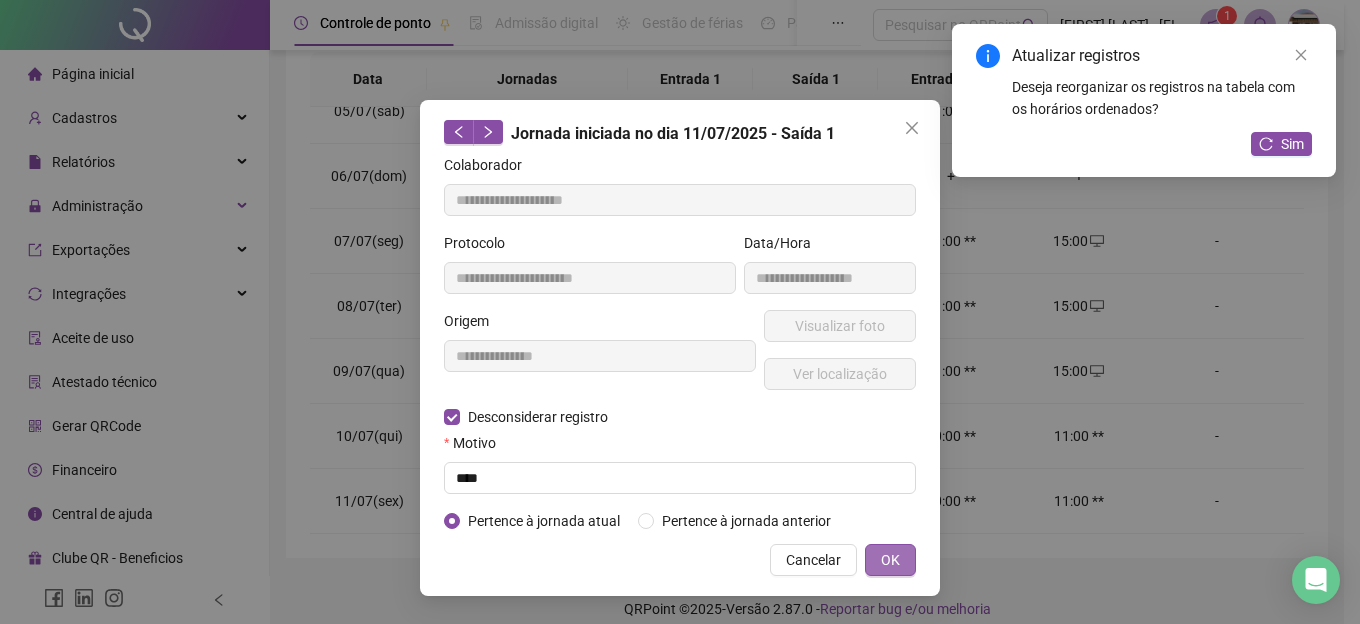 click on "**********" at bounding box center [680, 348] 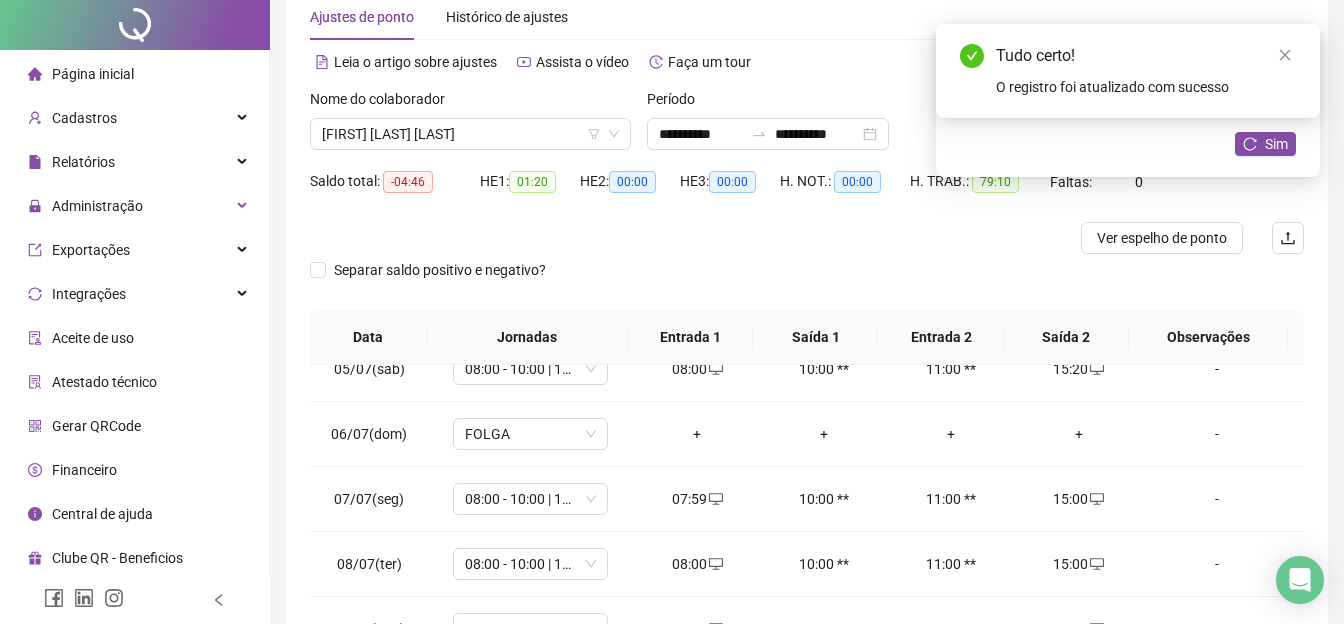 scroll, scrollTop: 0, scrollLeft: 0, axis: both 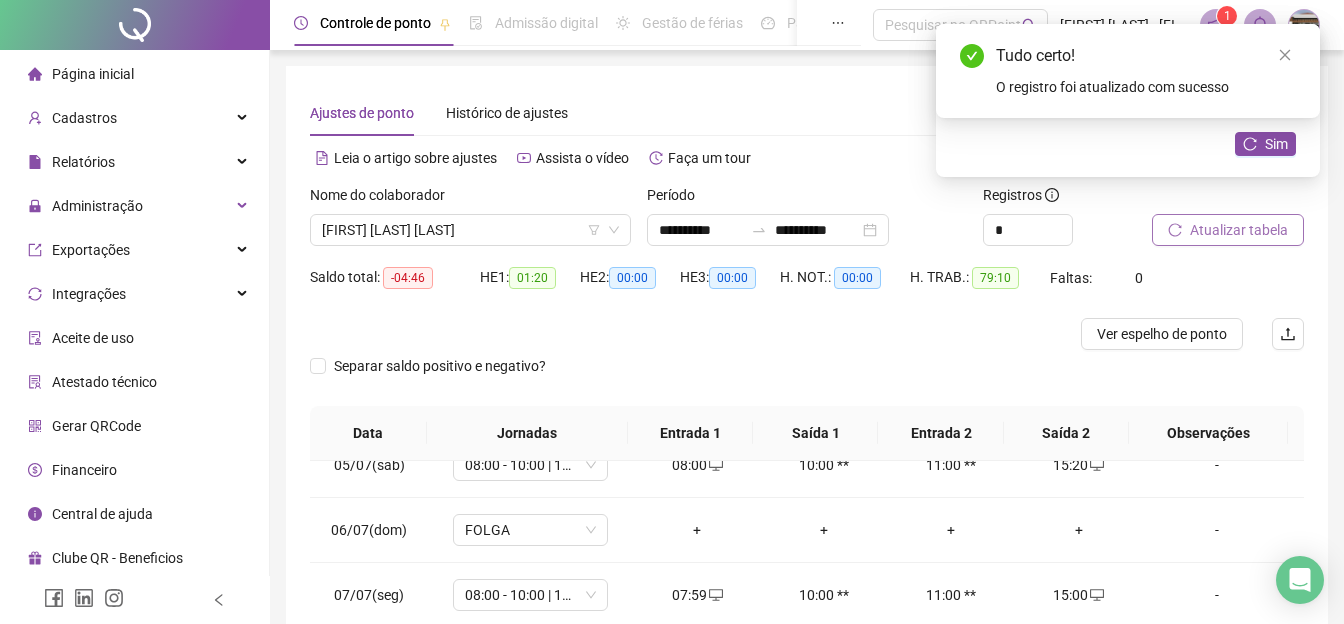 click on "Atualizar tabela" at bounding box center (1239, 230) 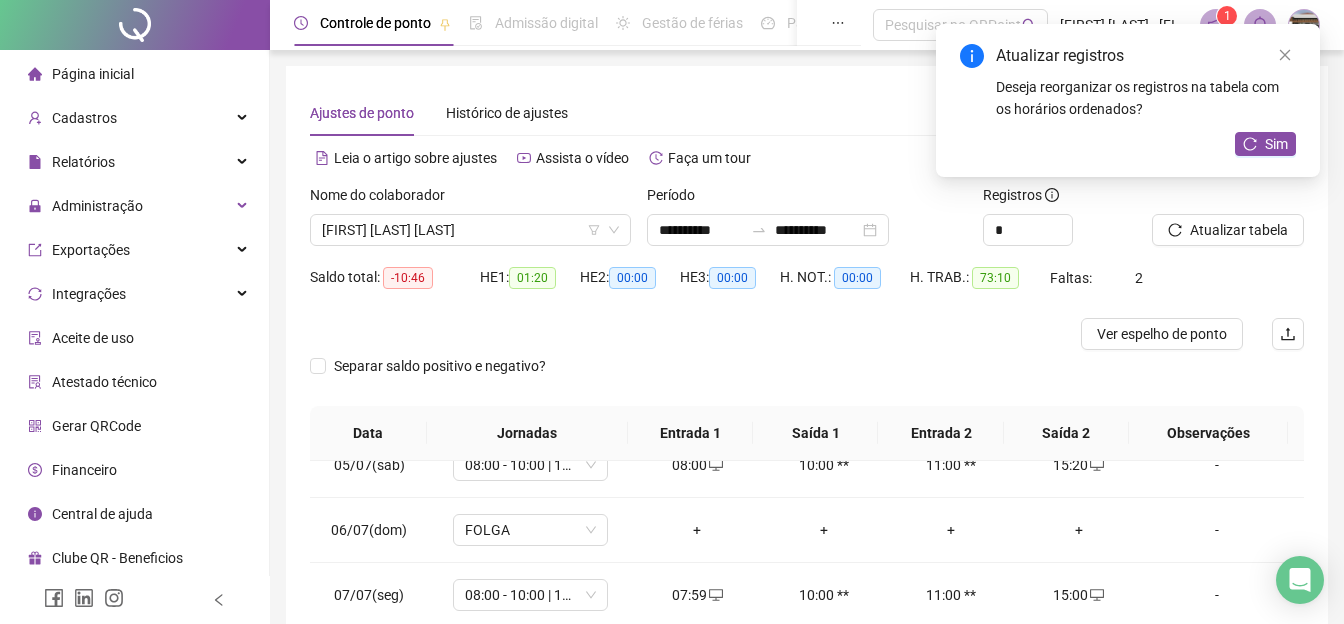 scroll, scrollTop: 374, scrollLeft: 0, axis: vertical 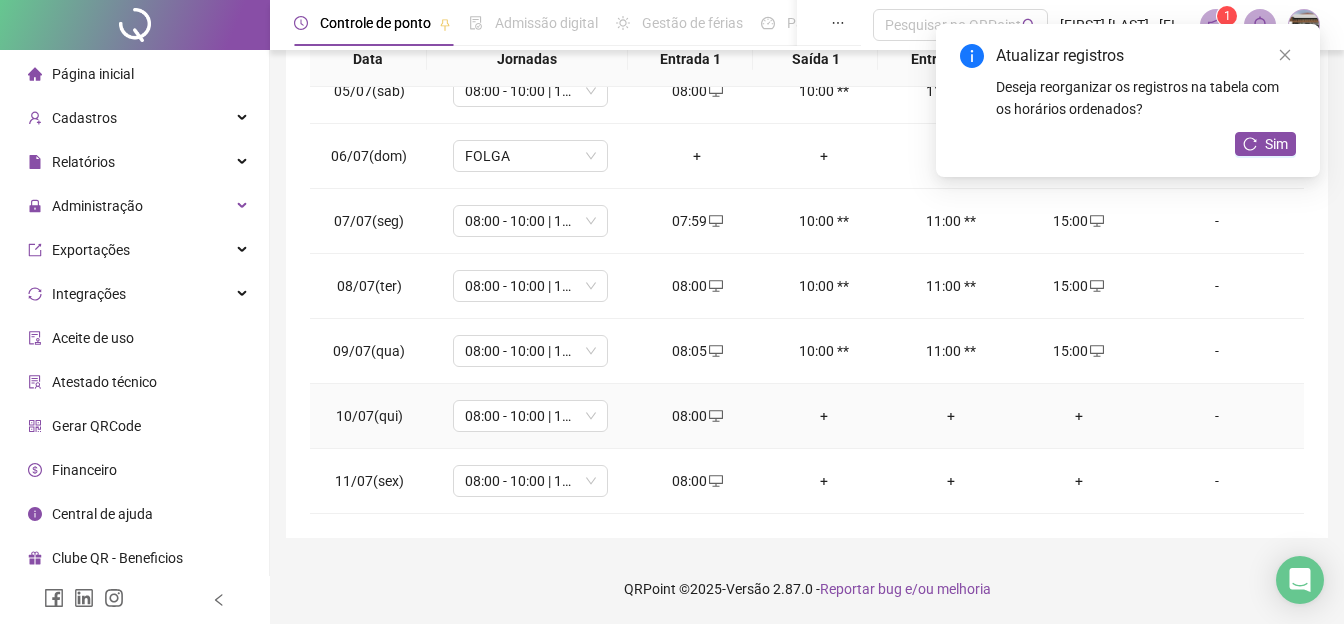 click on "+" at bounding box center [1078, 416] 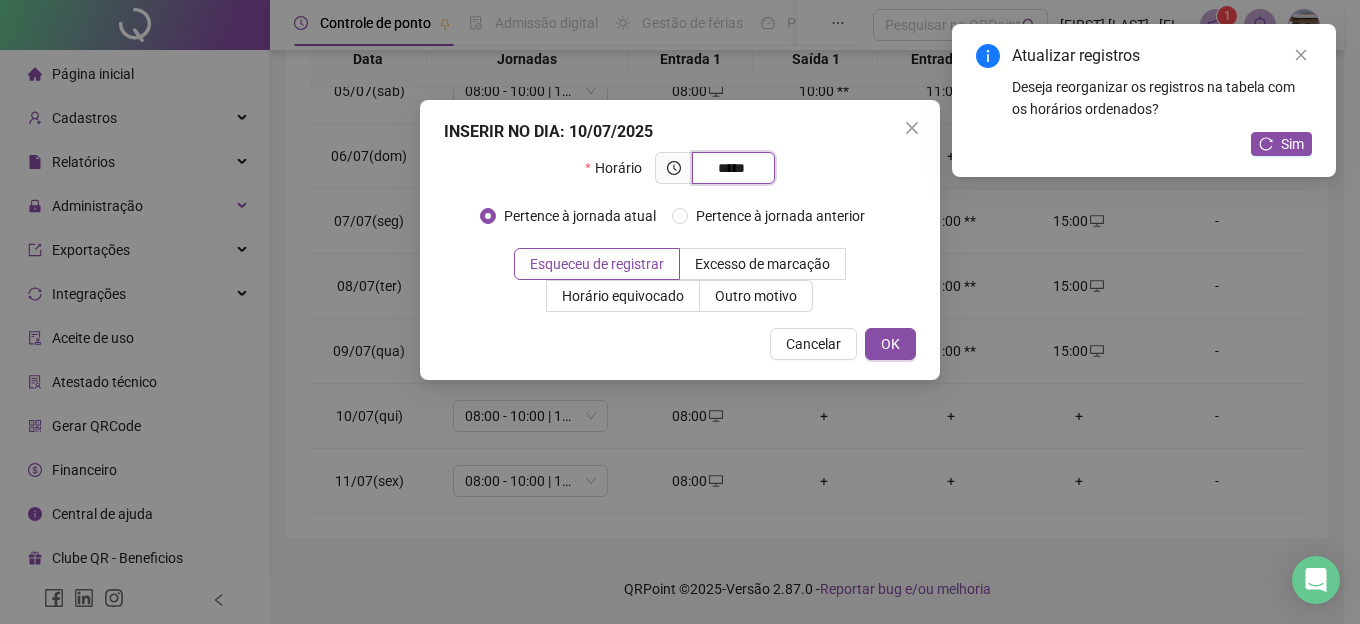 type on "*****" 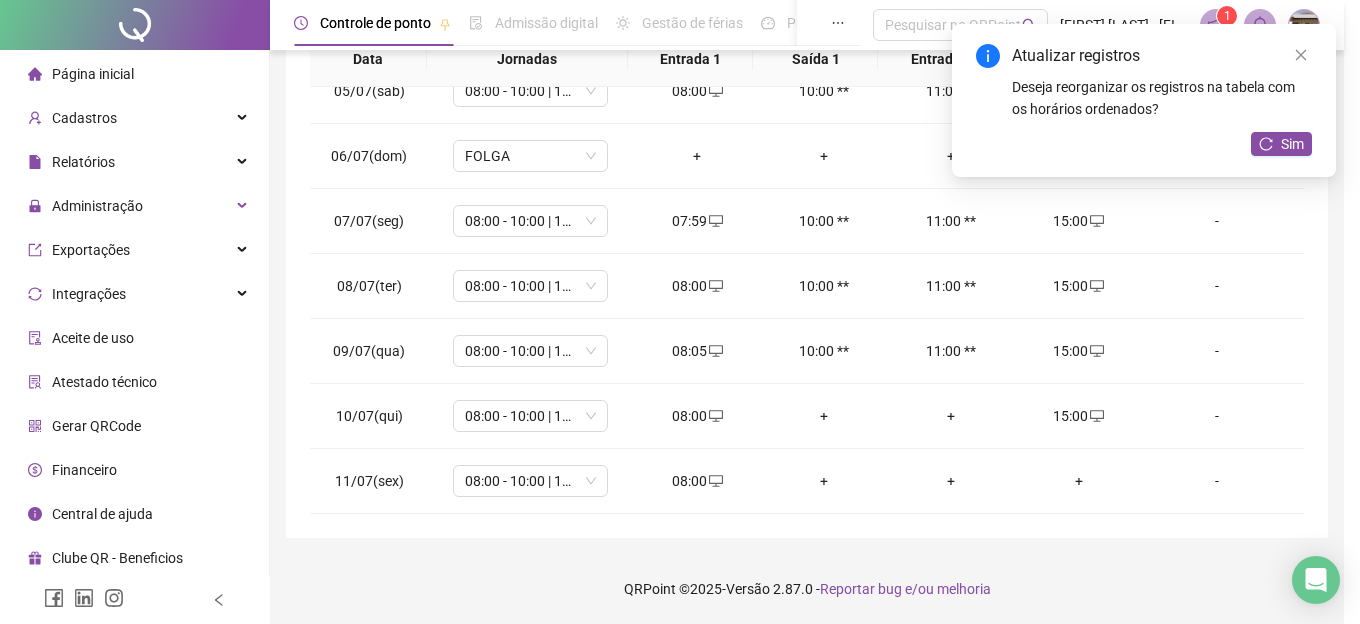 click at bounding box center [680, 312] 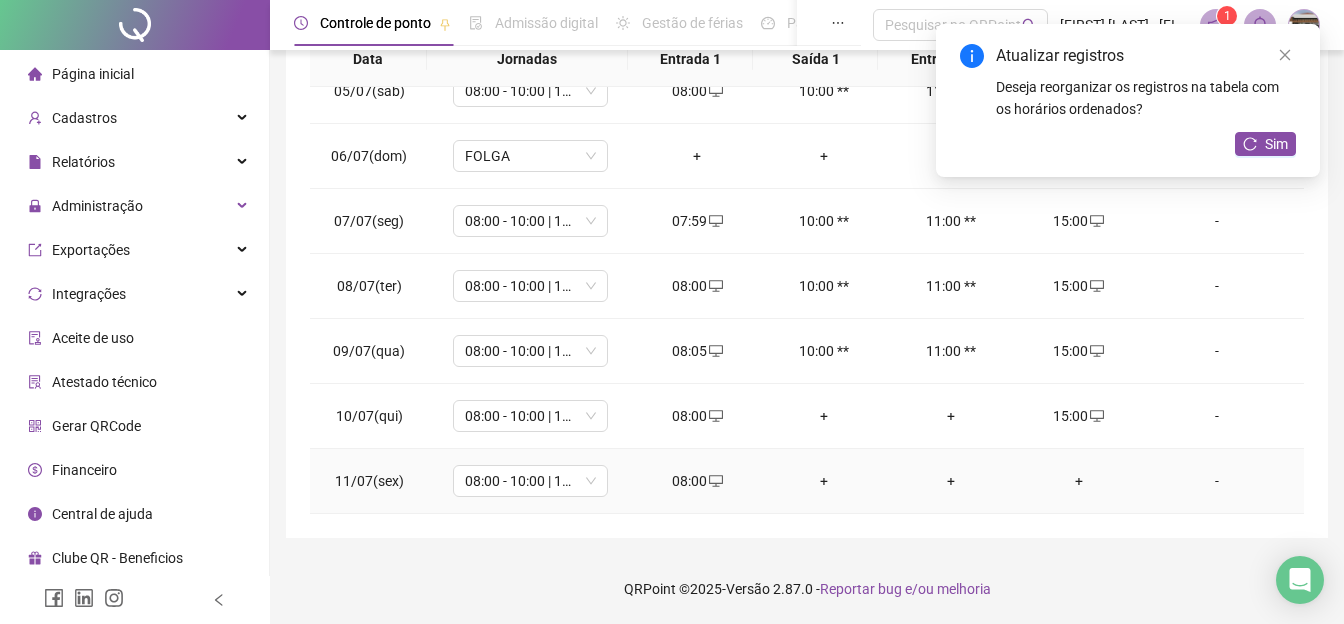 click on "+" at bounding box center (1078, 481) 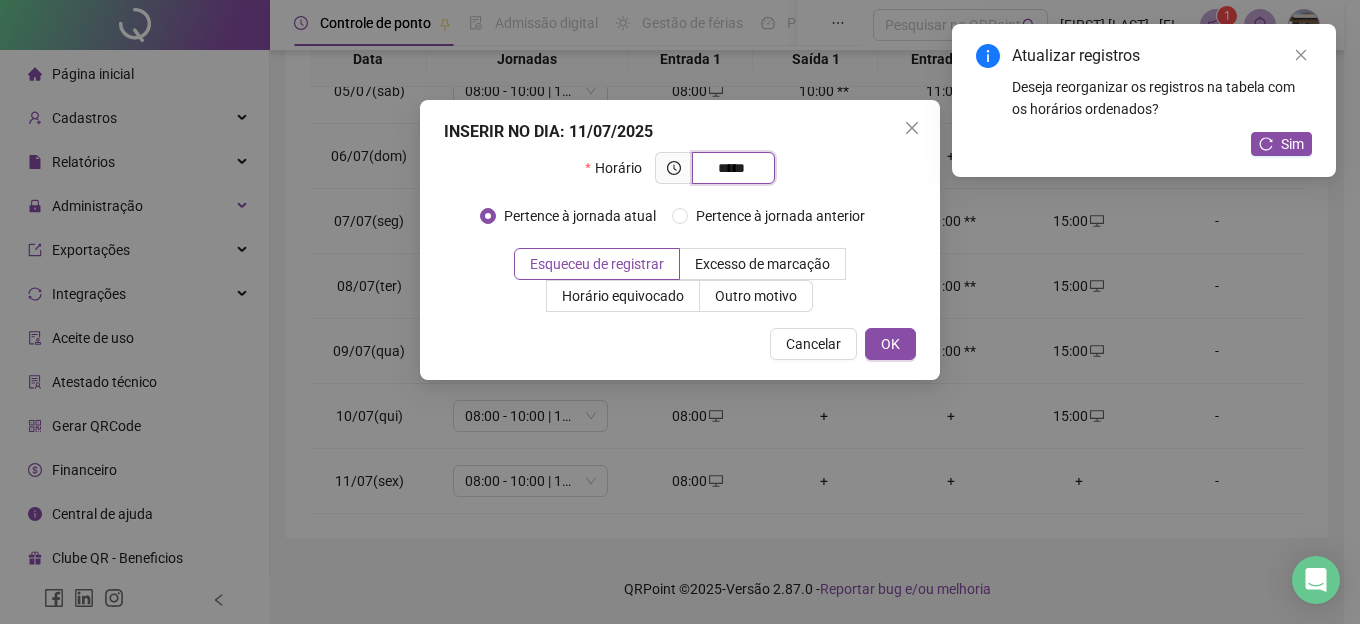 type on "*****" 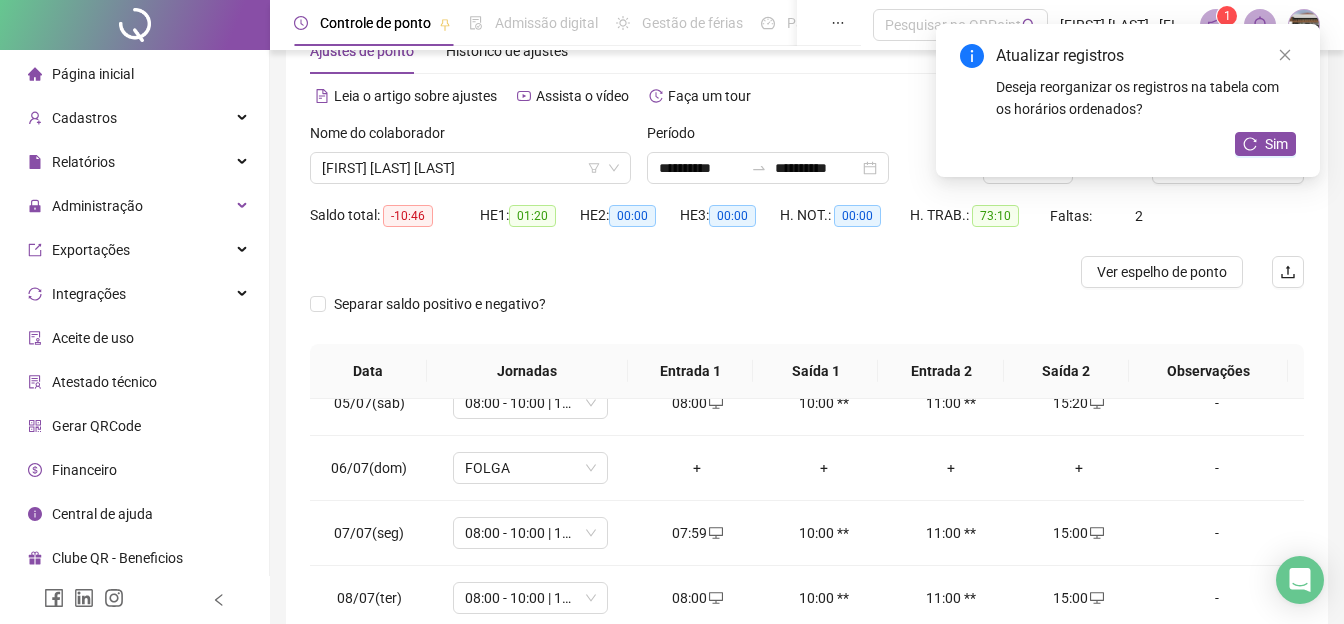 scroll, scrollTop: 27, scrollLeft: 0, axis: vertical 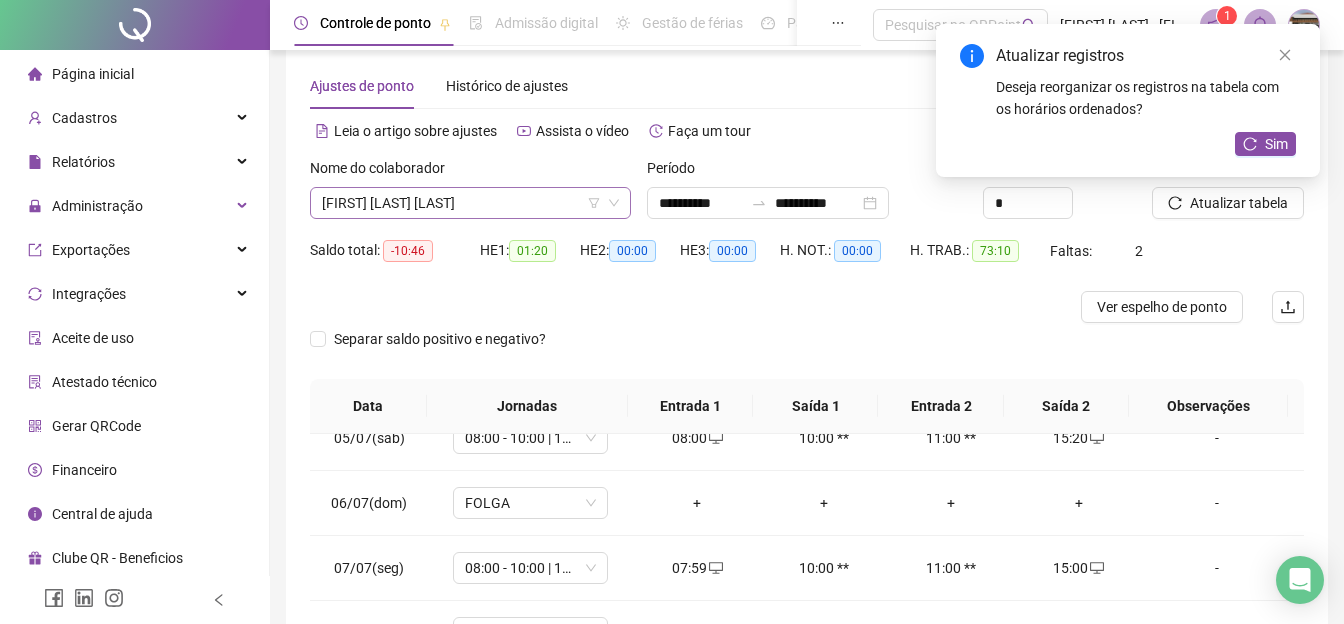 click on "[FIRST] [LAST] [LAST]" at bounding box center [470, 203] 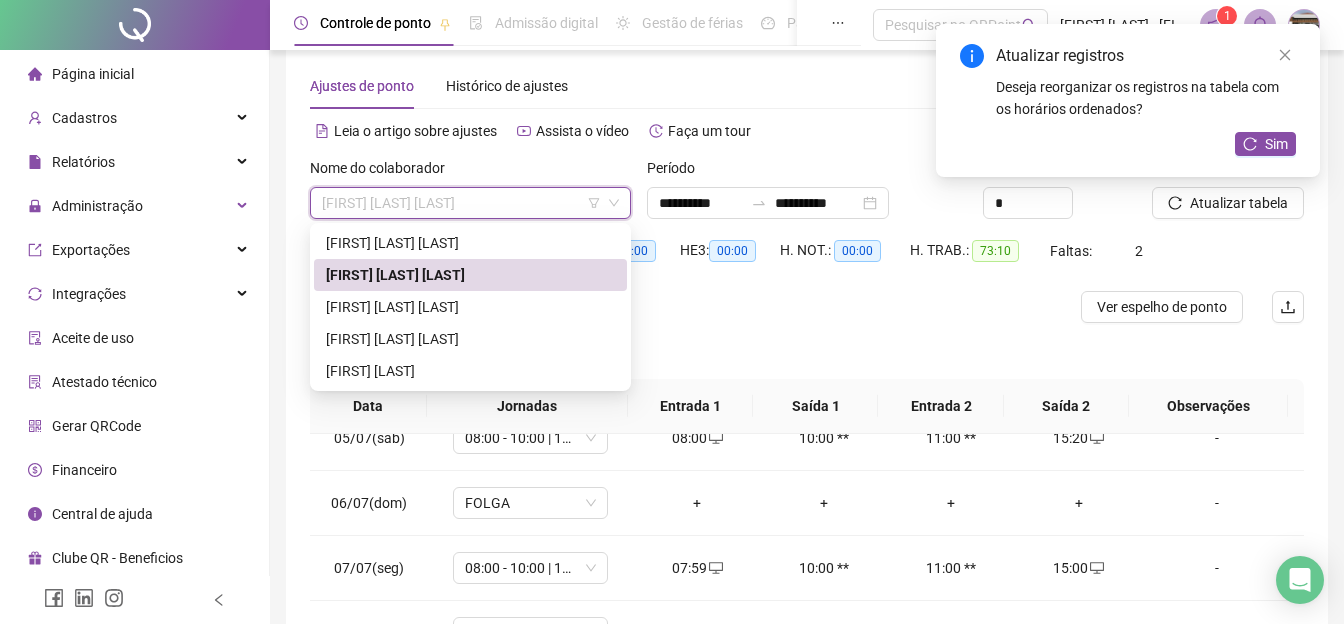 click on "[FIRST] [LAST] [LAST]" at bounding box center (470, 275) 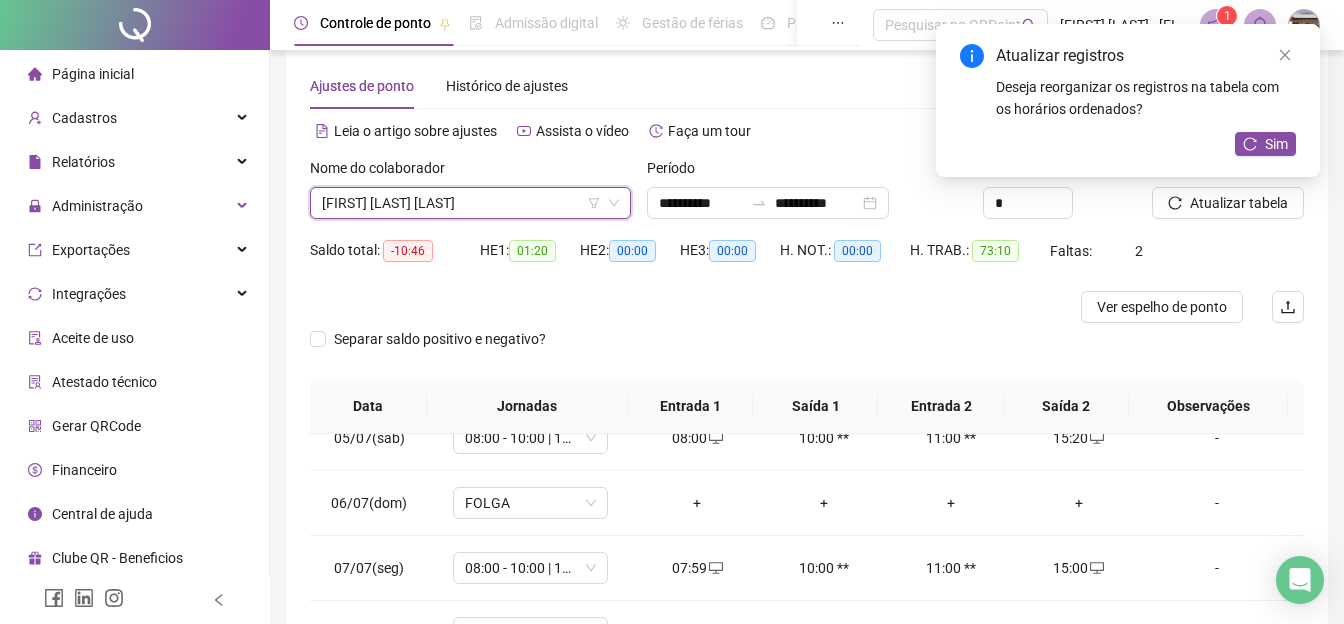 click at bounding box center [683, 307] 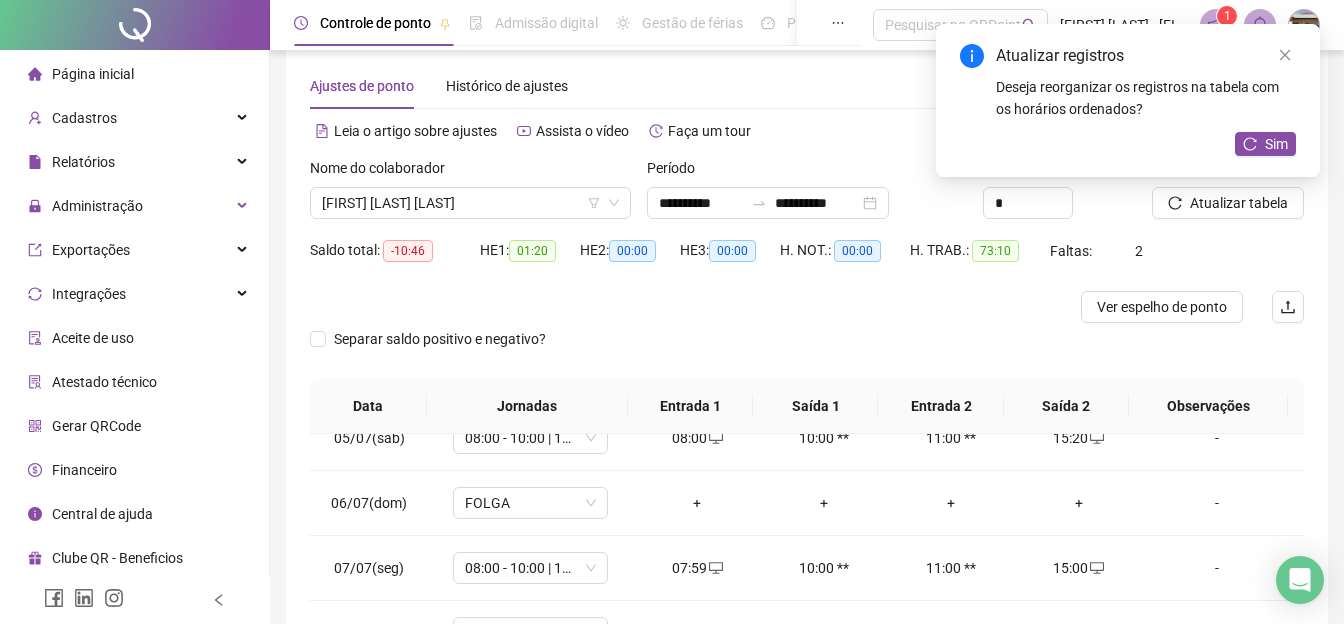 drag, startPoint x: 491, startPoint y: 189, endPoint x: 500, endPoint y: 224, distance: 36.138622 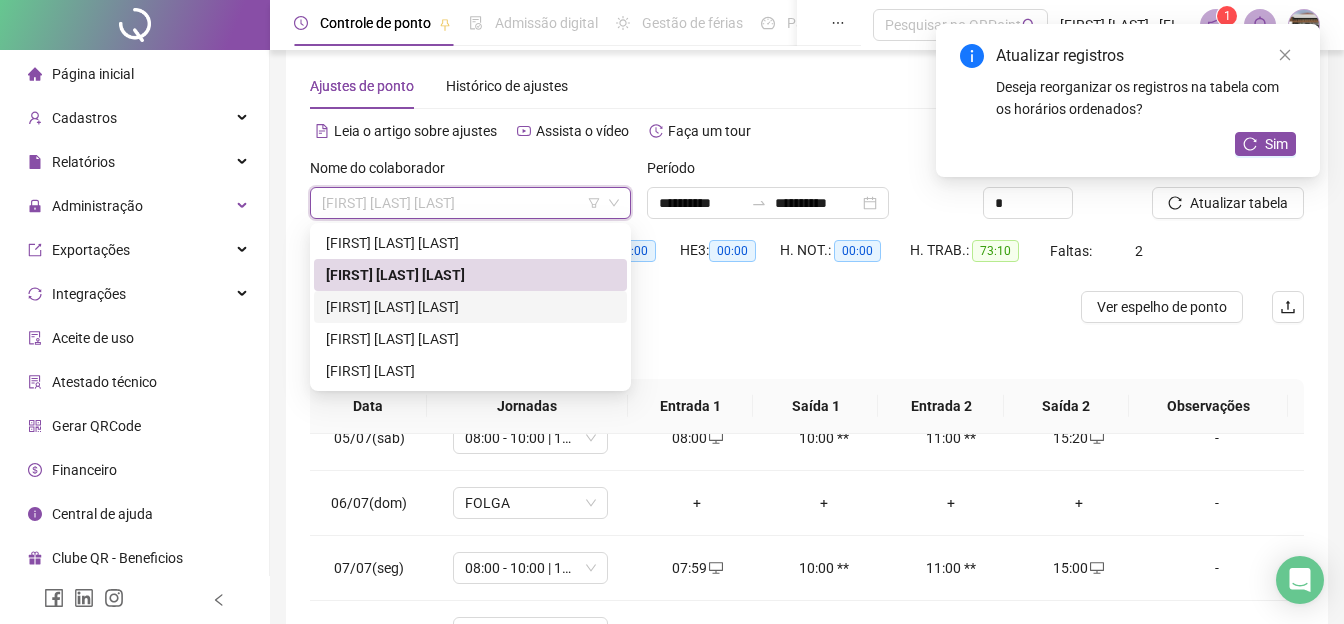 drag, startPoint x: 519, startPoint y: 315, endPoint x: 1011, endPoint y: 348, distance: 493.10547 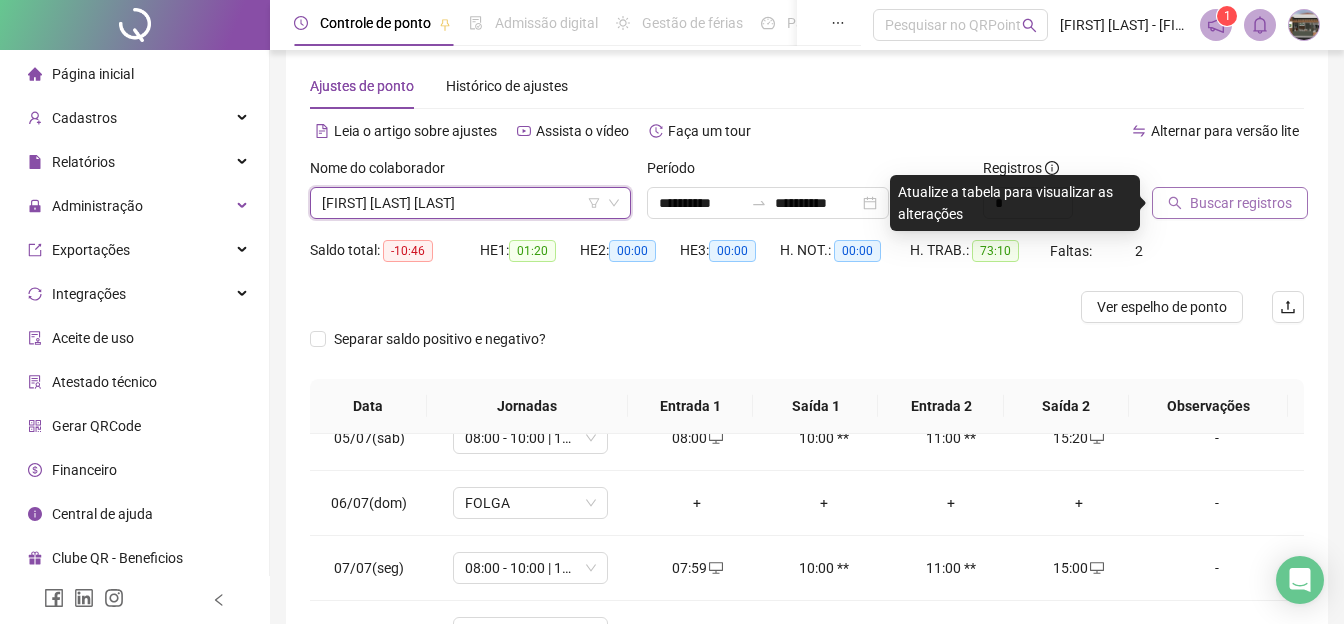 click on "Buscar registros" at bounding box center [1230, 203] 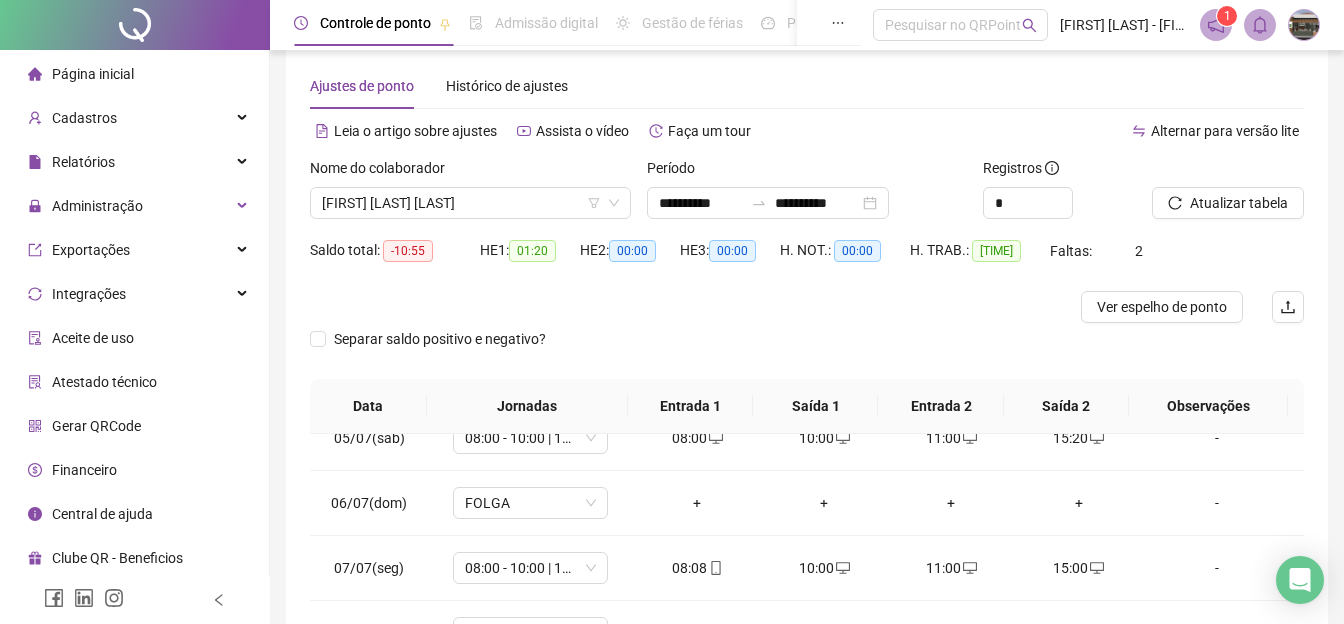 scroll, scrollTop: 374, scrollLeft: 0, axis: vertical 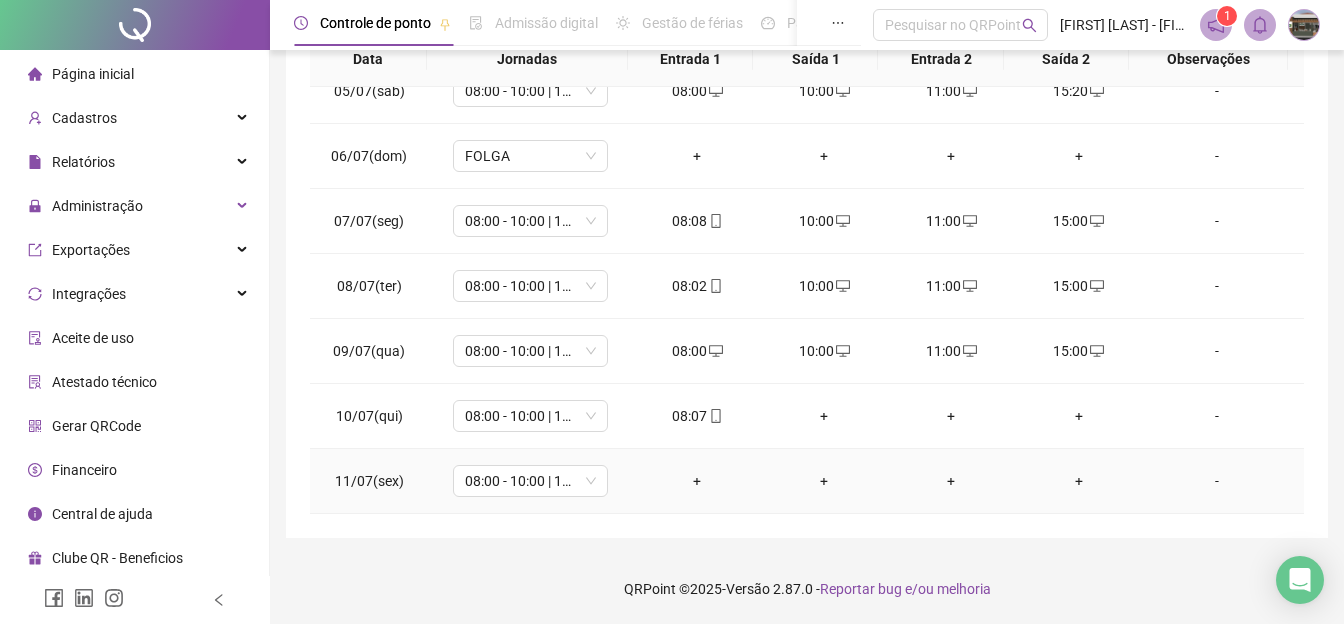 click on "+" at bounding box center [696, 481] 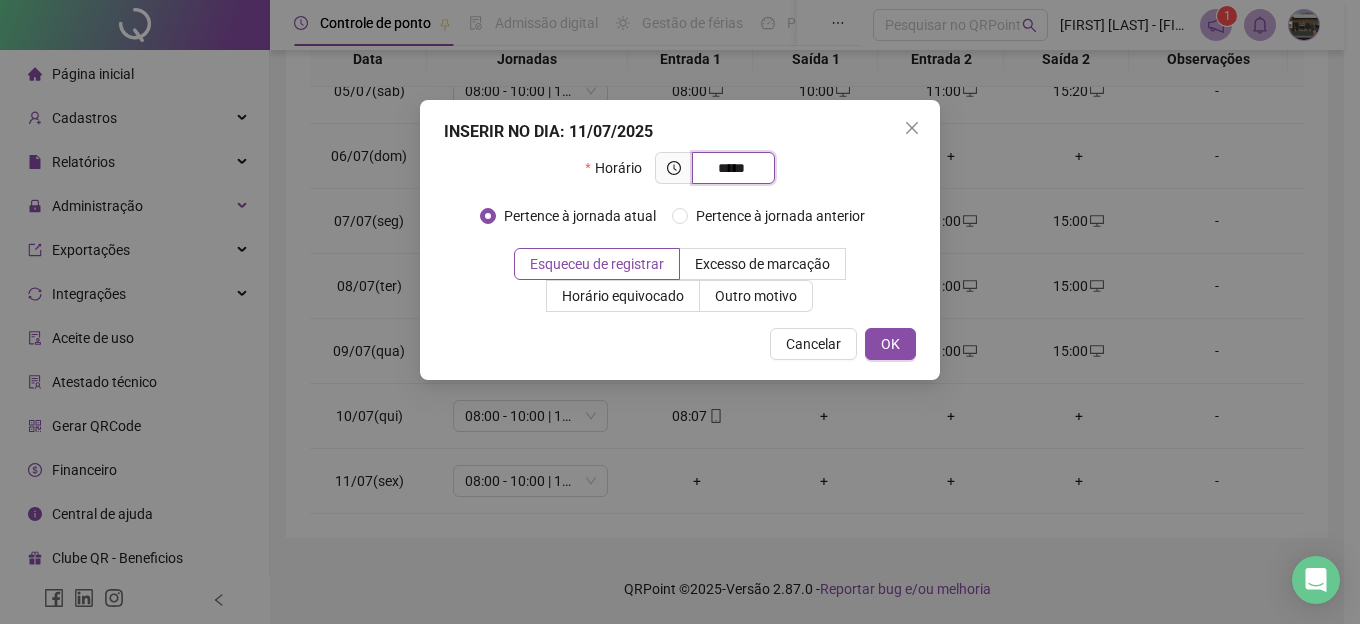 type on "*****" 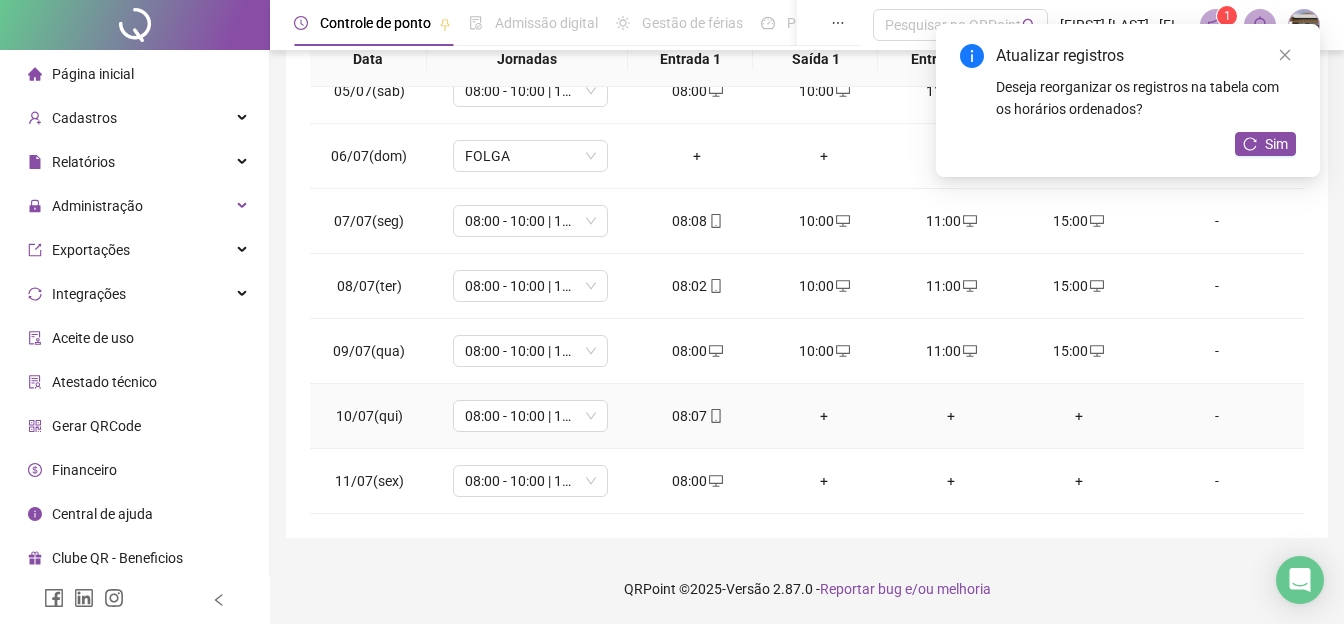click on "+" at bounding box center (1078, 416) 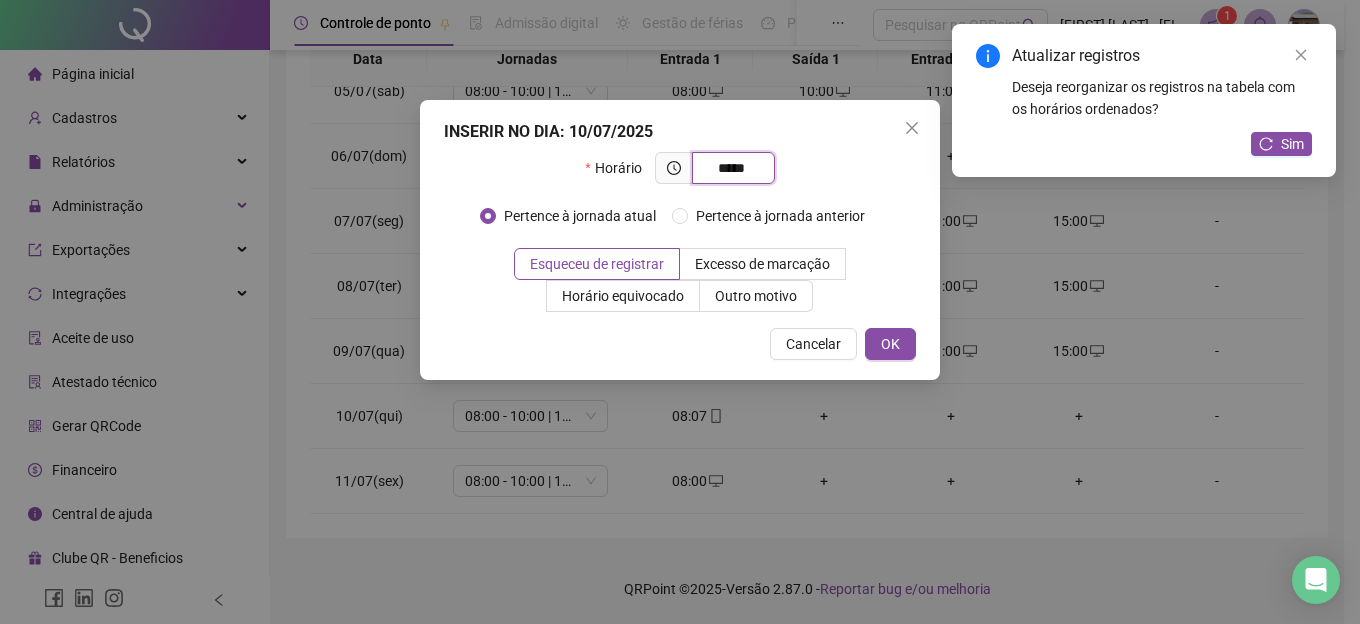 type on "*****" 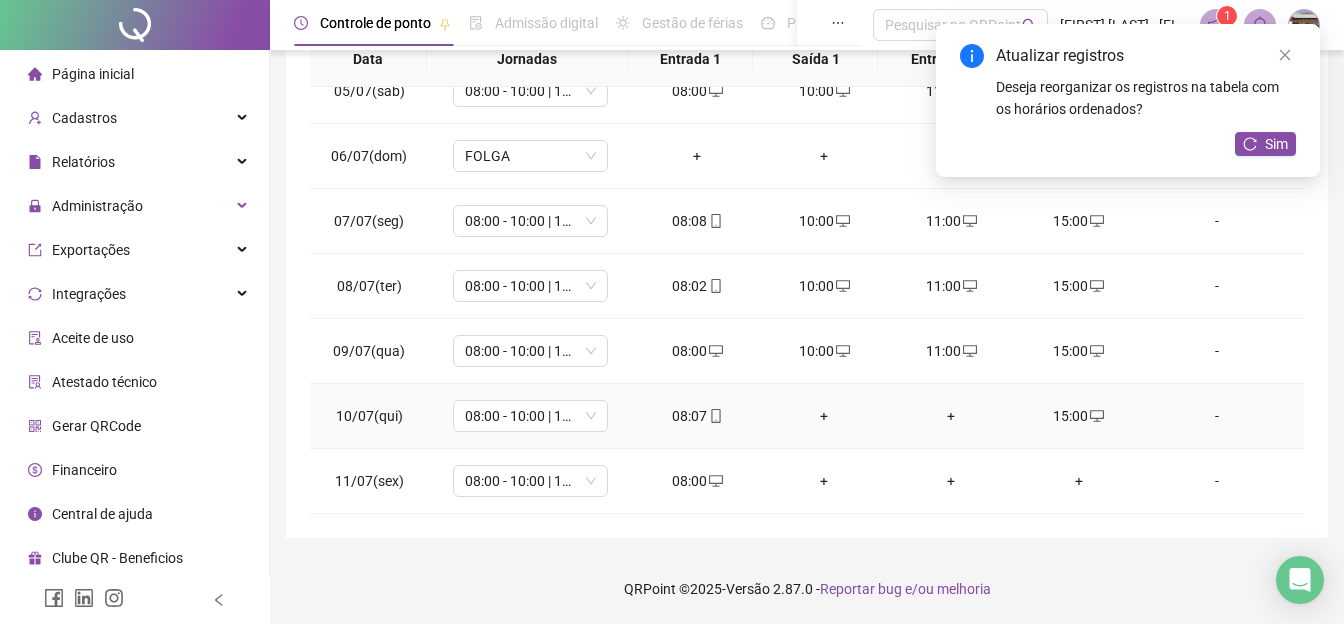 click on "+" at bounding box center [824, 416] 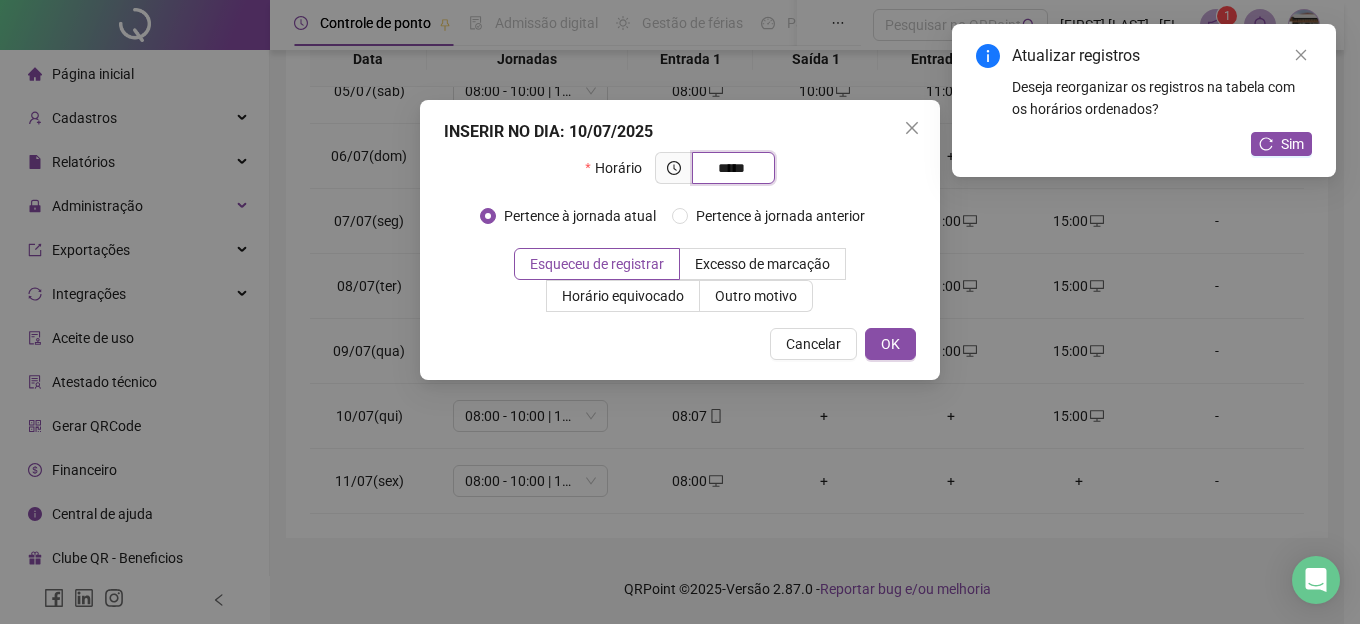 type on "*****" 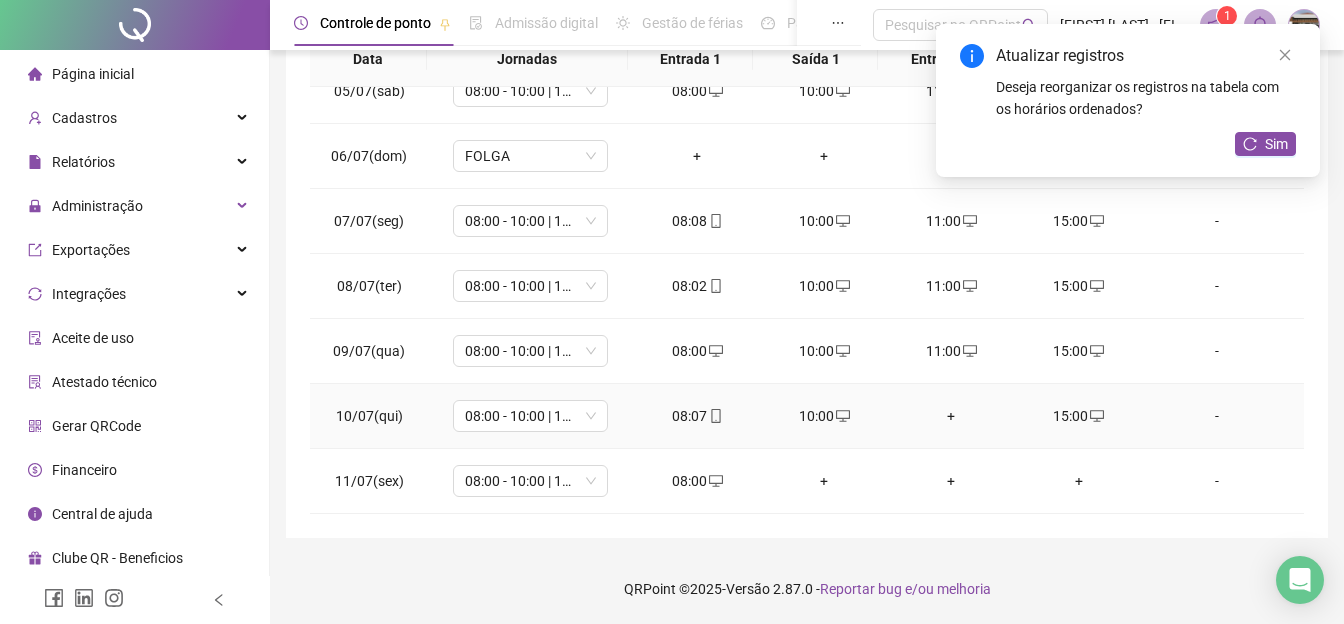 click on "+" at bounding box center [951, 416] 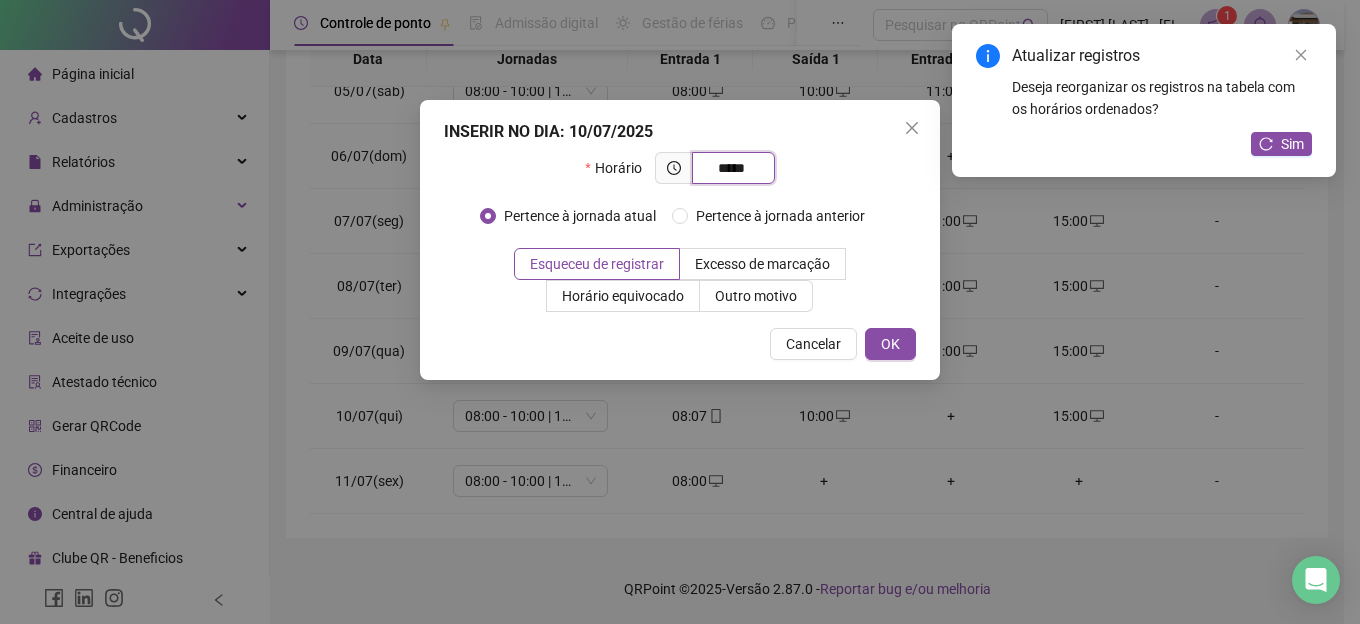type on "*****" 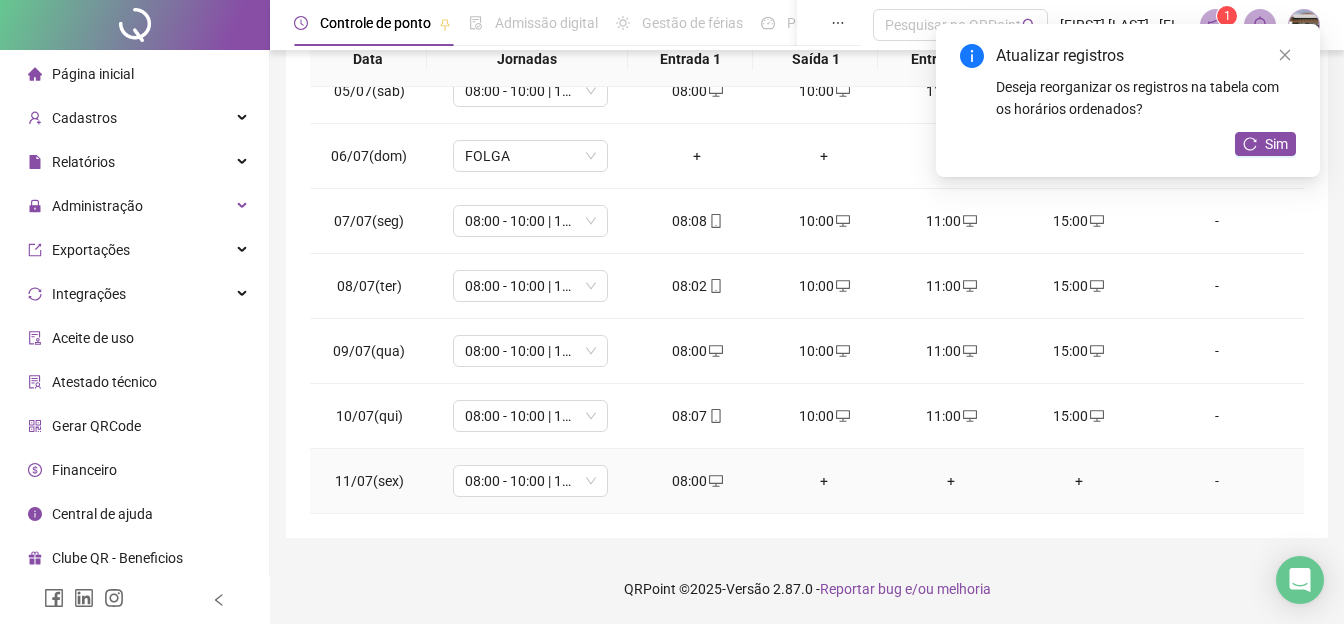 click on "+" at bounding box center (824, 481) 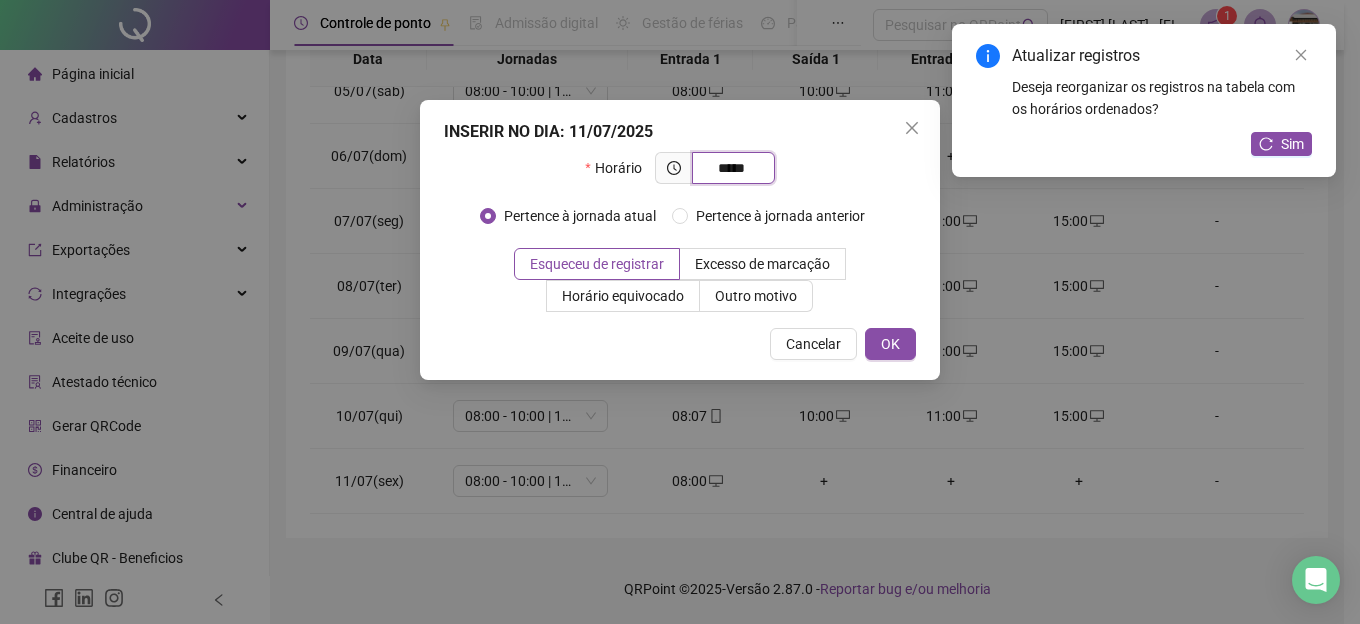 type on "*****" 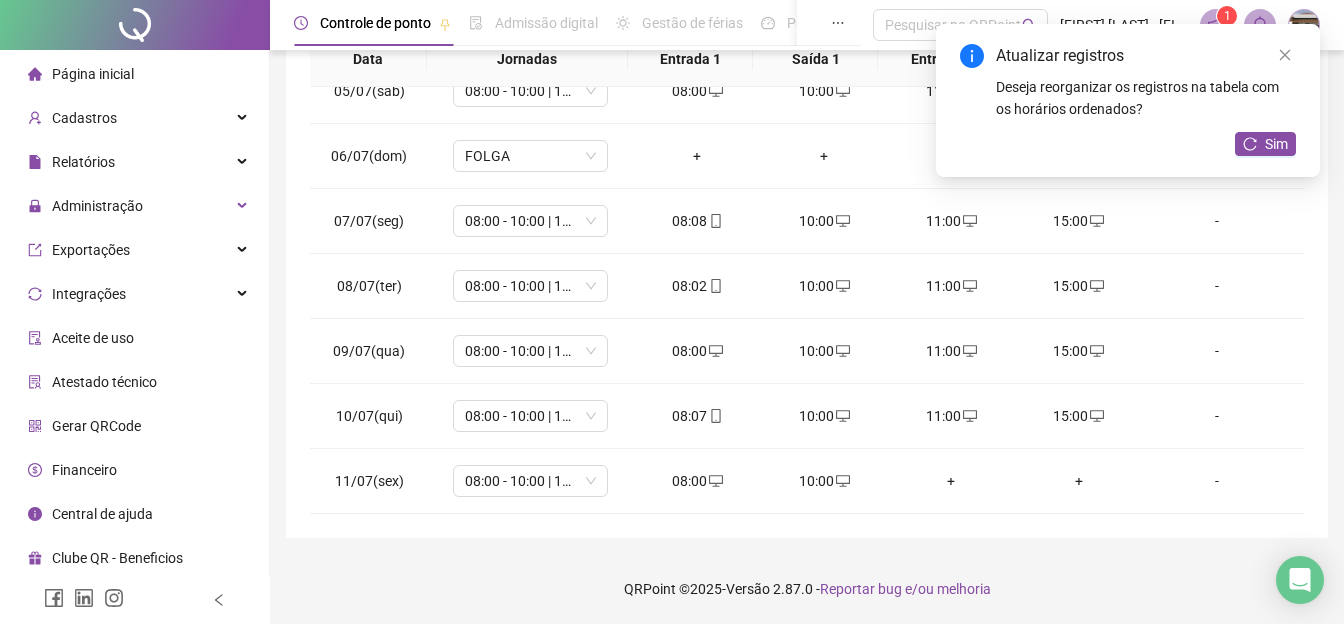 click on "+" at bounding box center (951, 481) 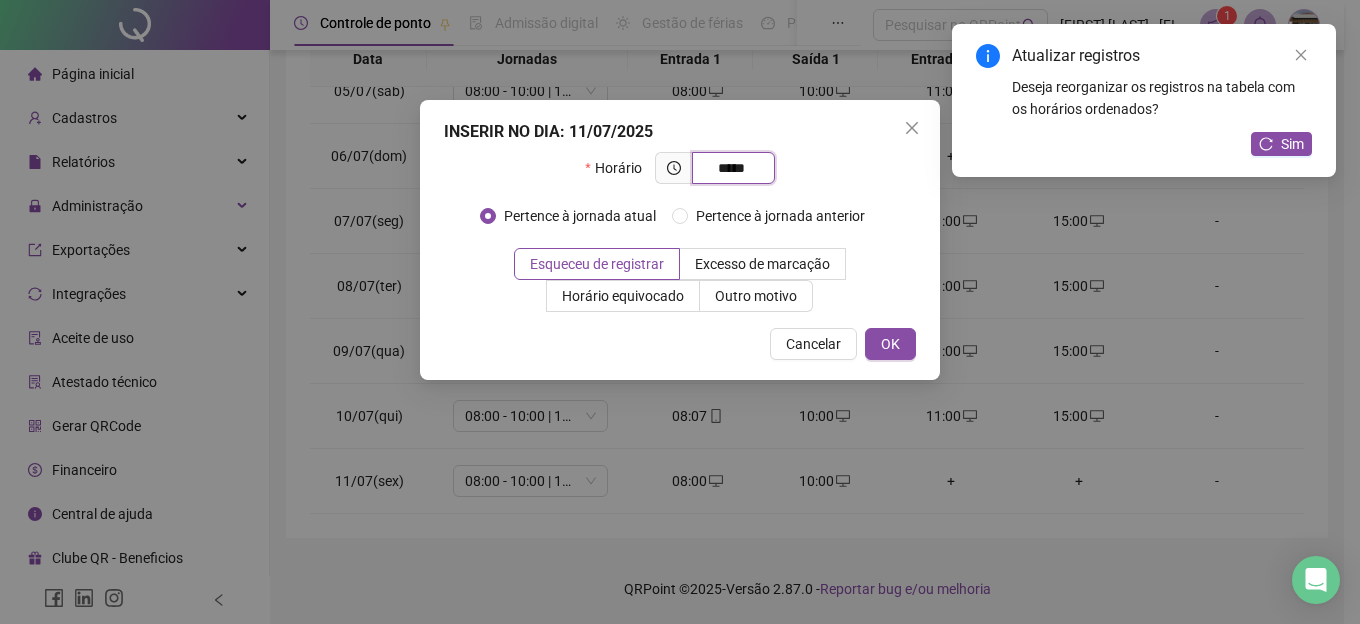 type on "*****" 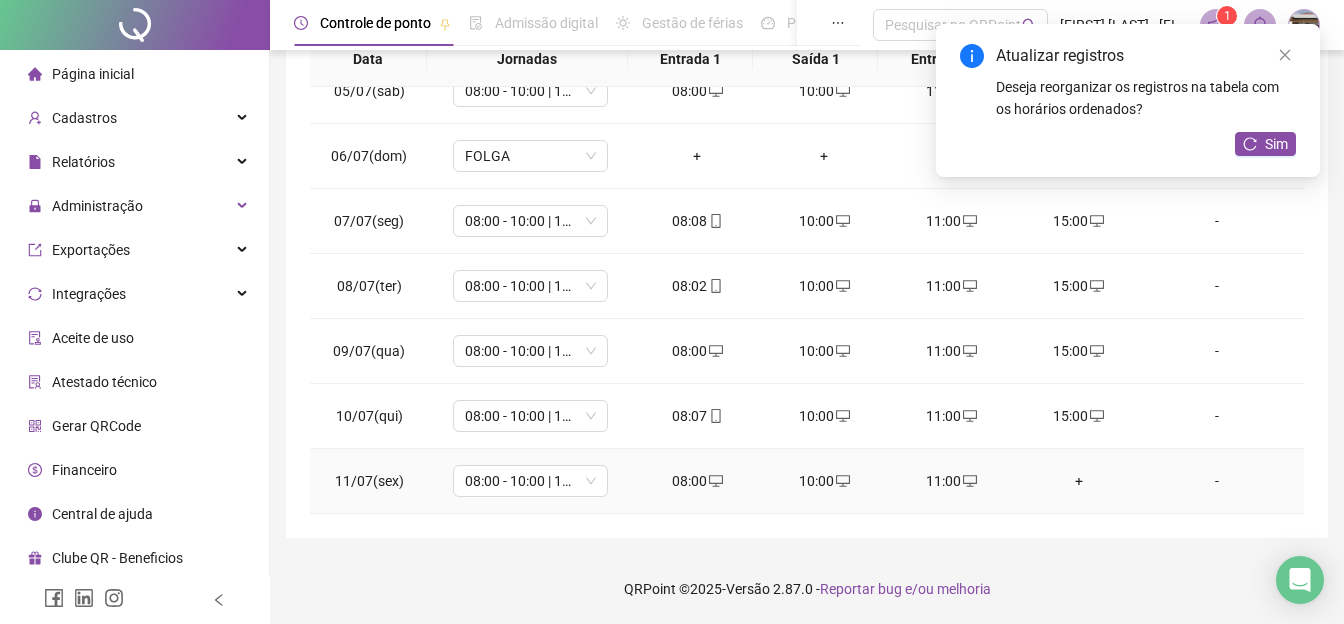 click on "+" at bounding box center [1078, 481] 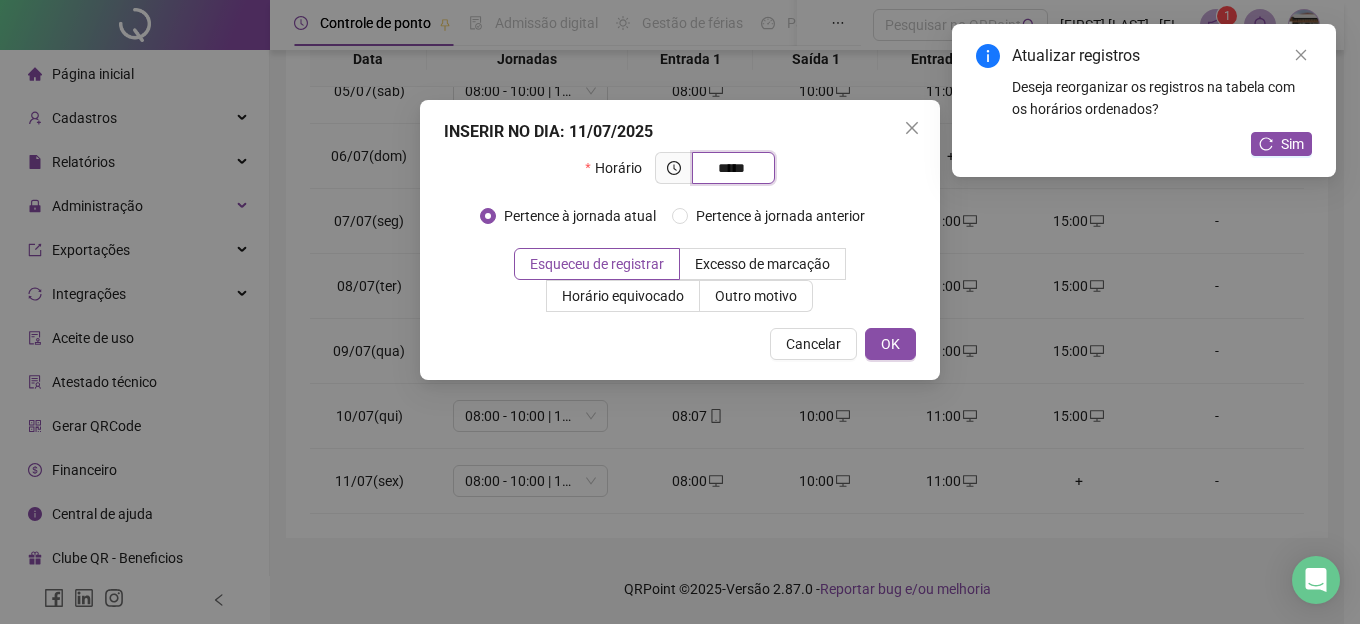 type on "*****" 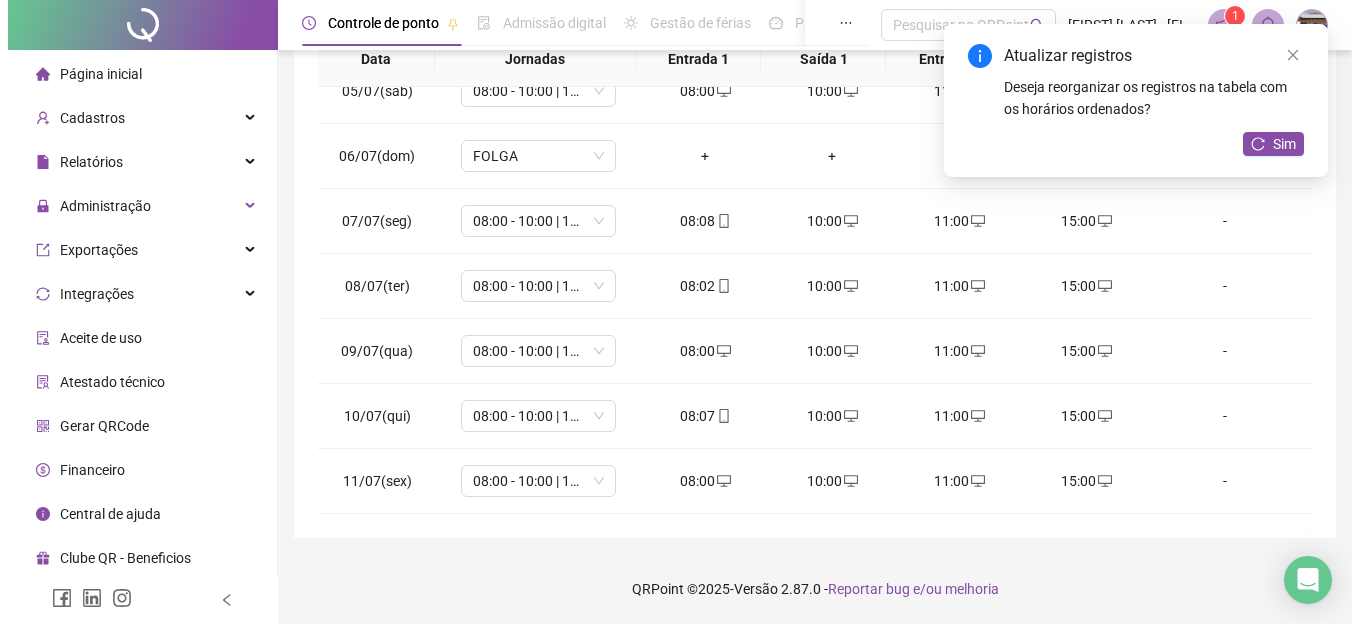 scroll, scrollTop: 0, scrollLeft: 0, axis: both 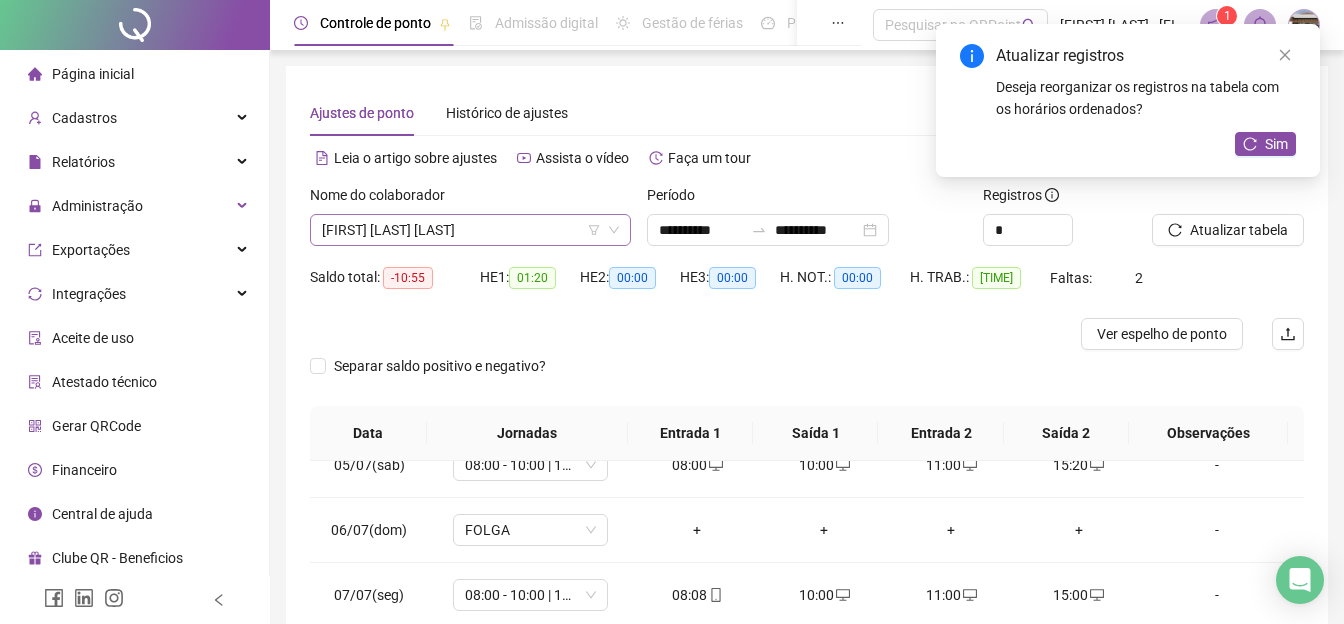 click on "[FIRST] [LAST] [LAST]" at bounding box center (470, 230) 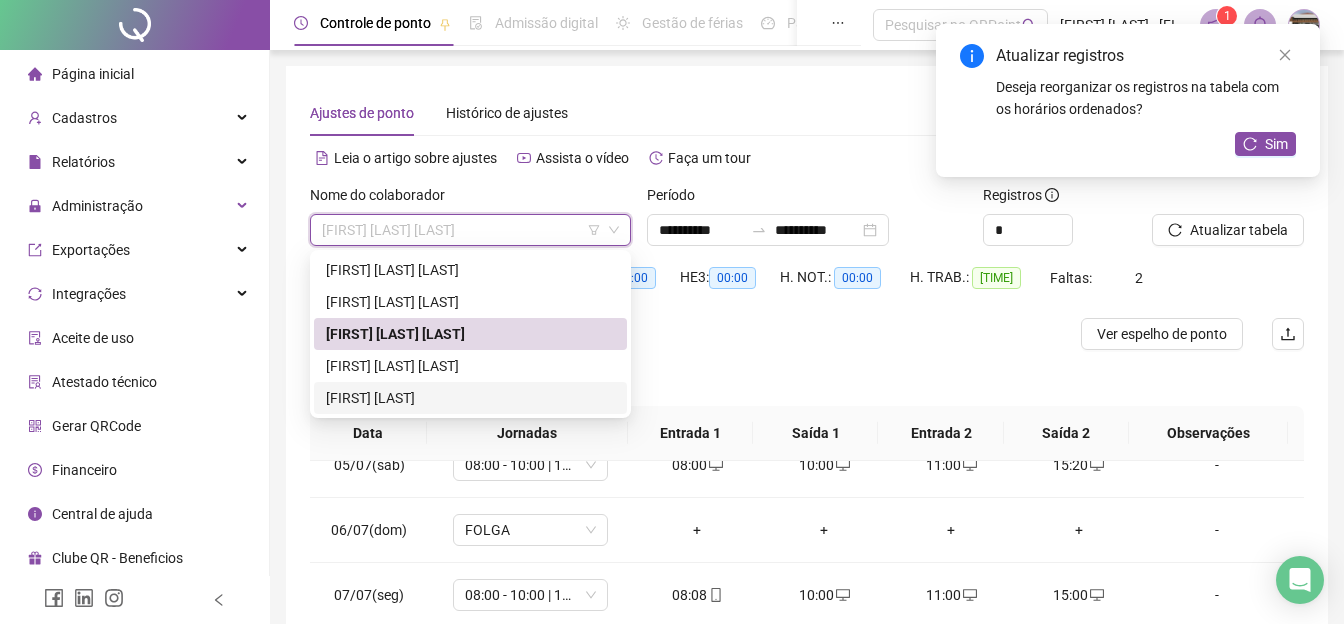 click on "[FIRST] [LAST]" at bounding box center [470, 398] 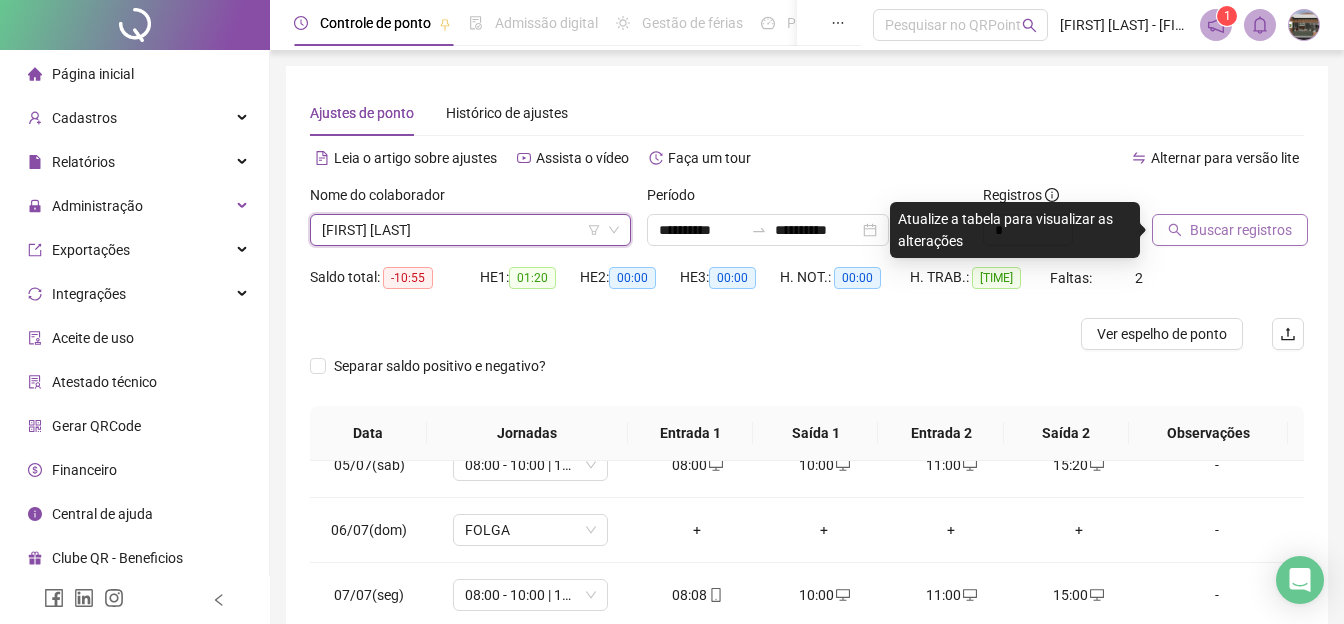 click on "Buscar registros" at bounding box center [1241, 230] 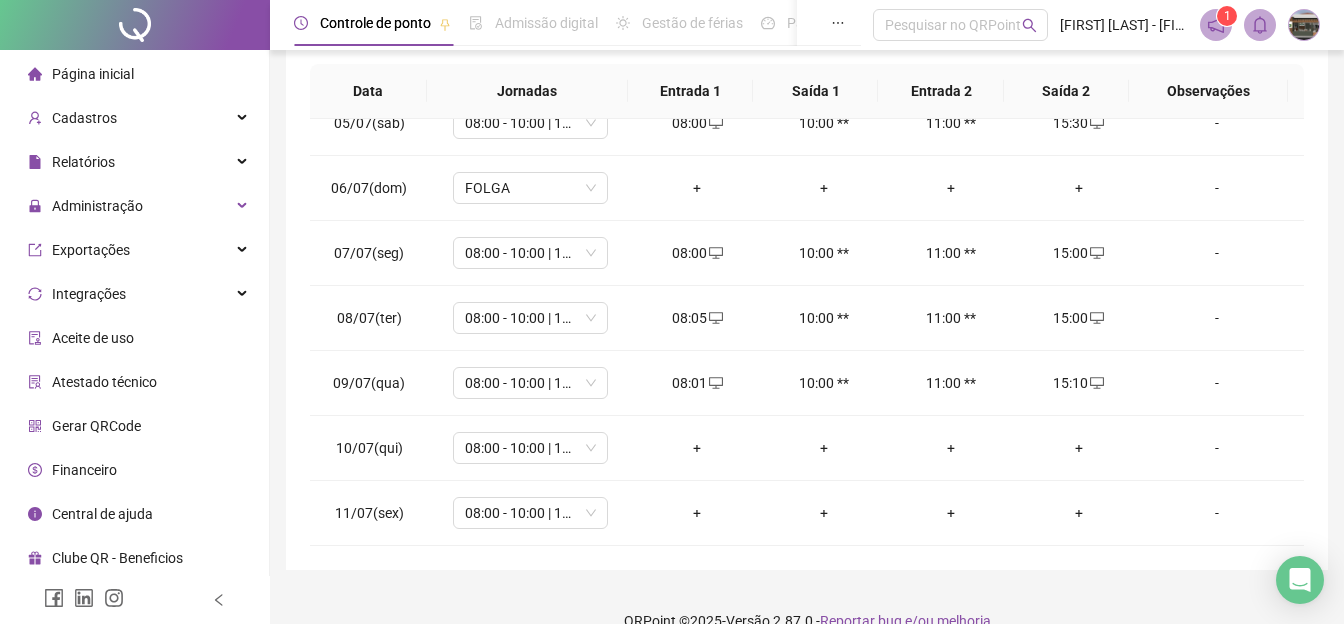scroll, scrollTop: 354, scrollLeft: 0, axis: vertical 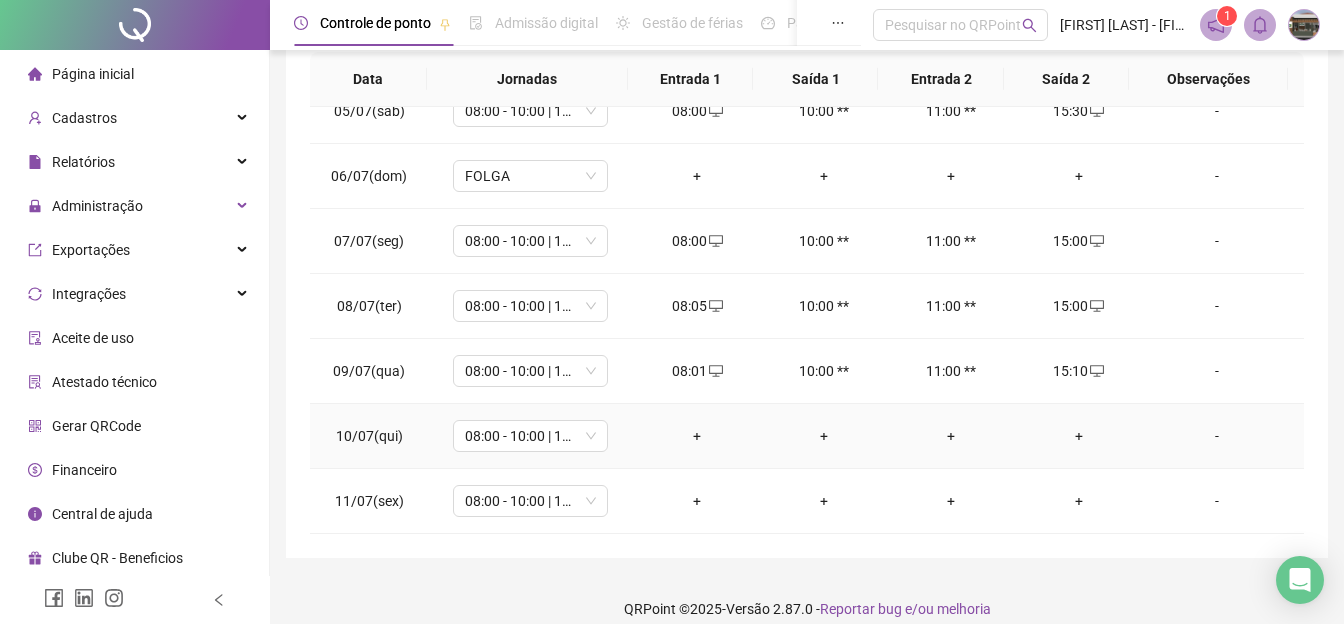 click on "+" at bounding box center [696, 436] 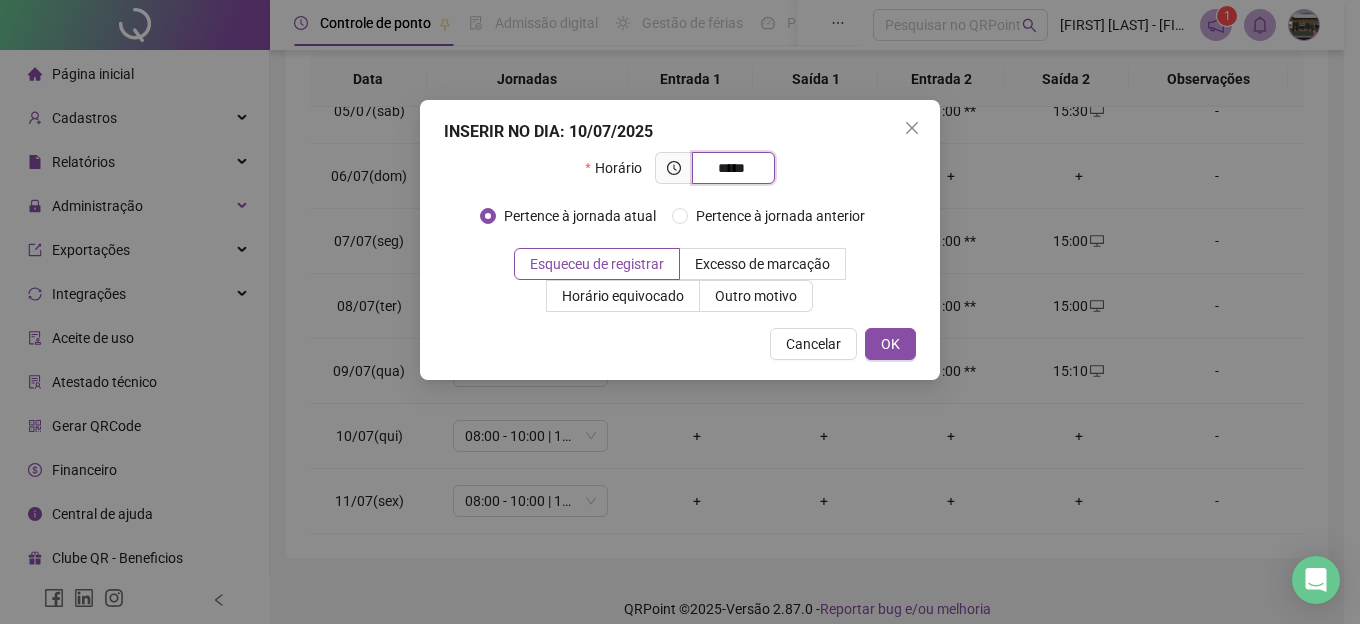 type on "*****" 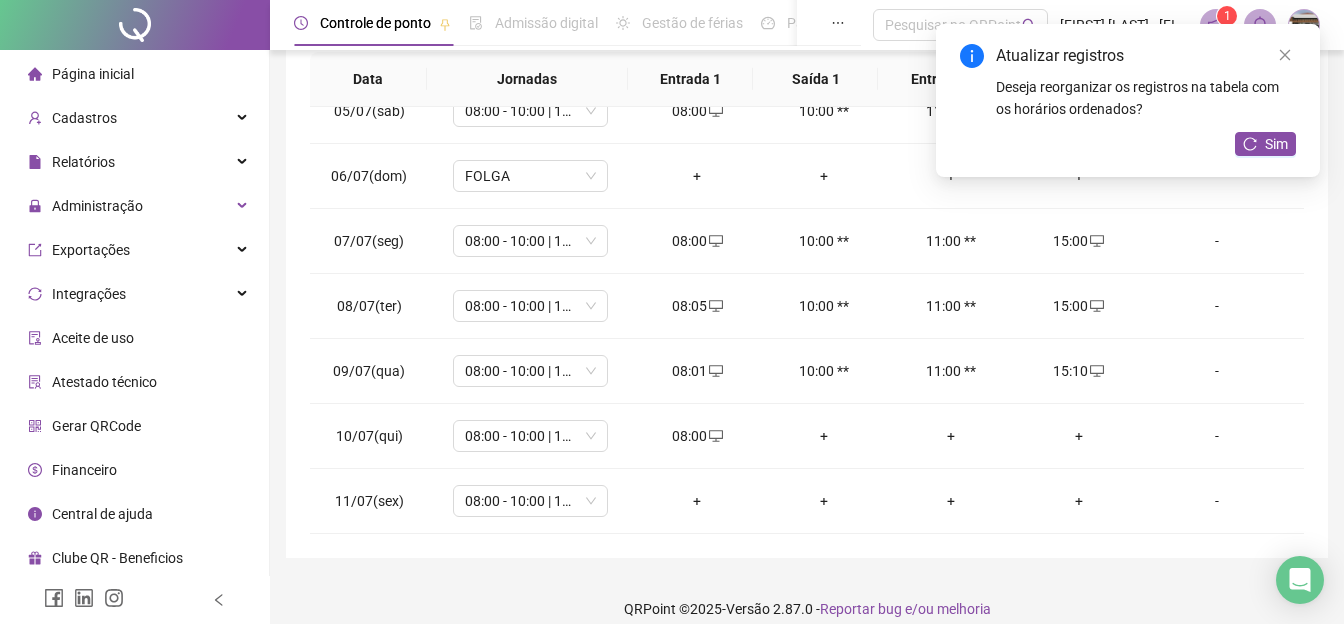click on "+" at bounding box center [696, 501] 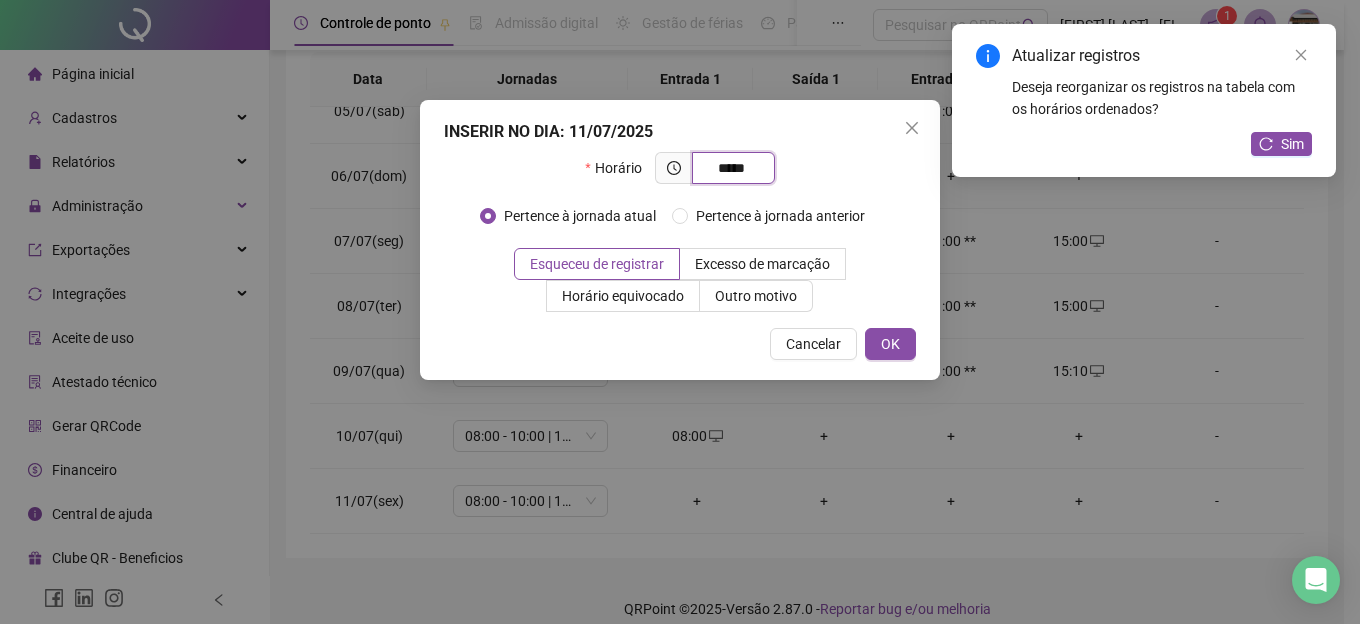 type on "*****" 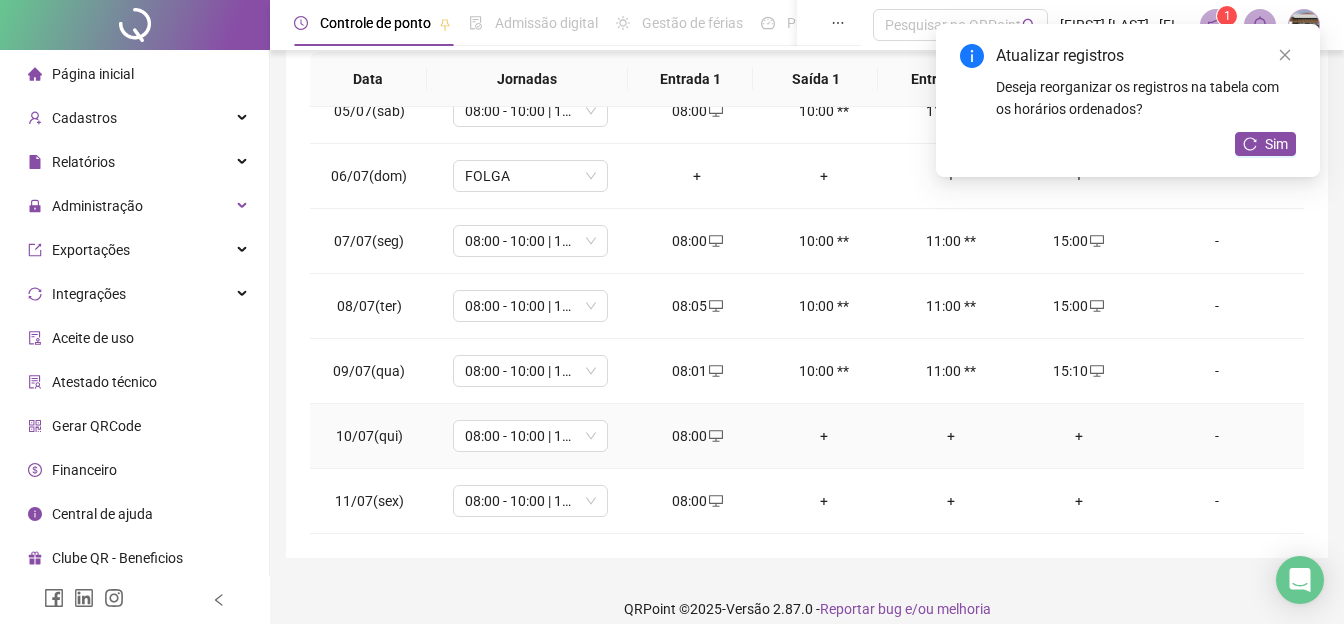 click on "+" at bounding box center [1078, 436] 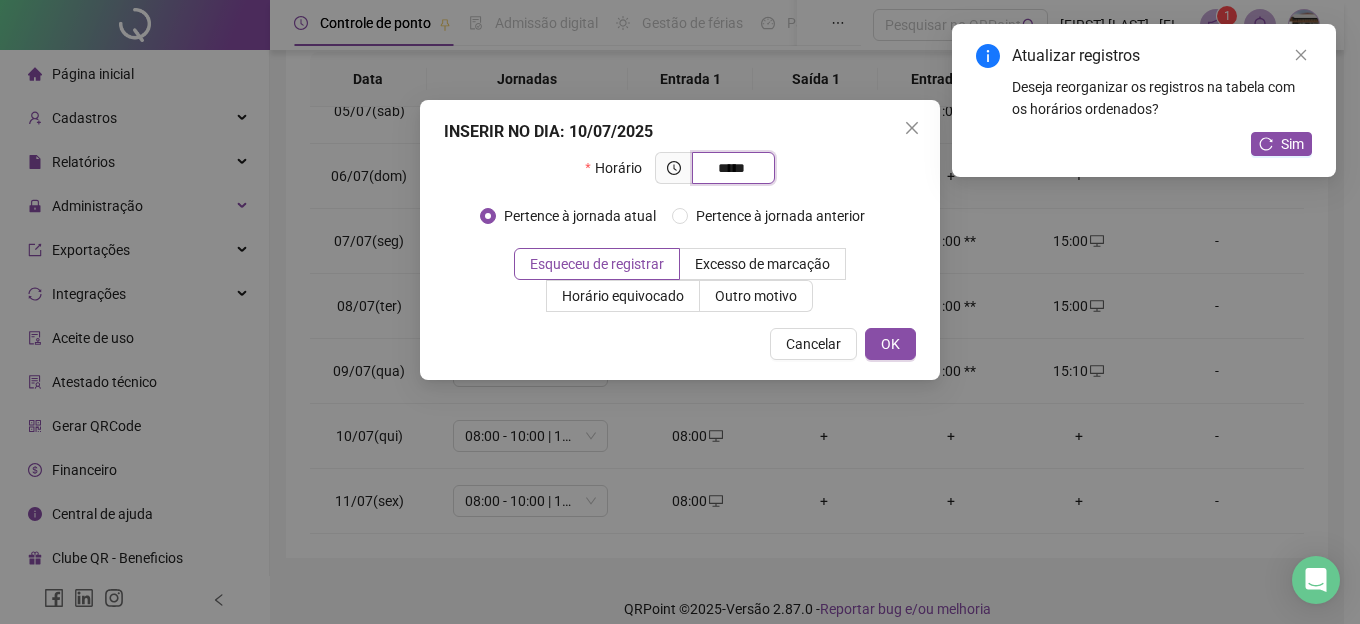 type on "*****" 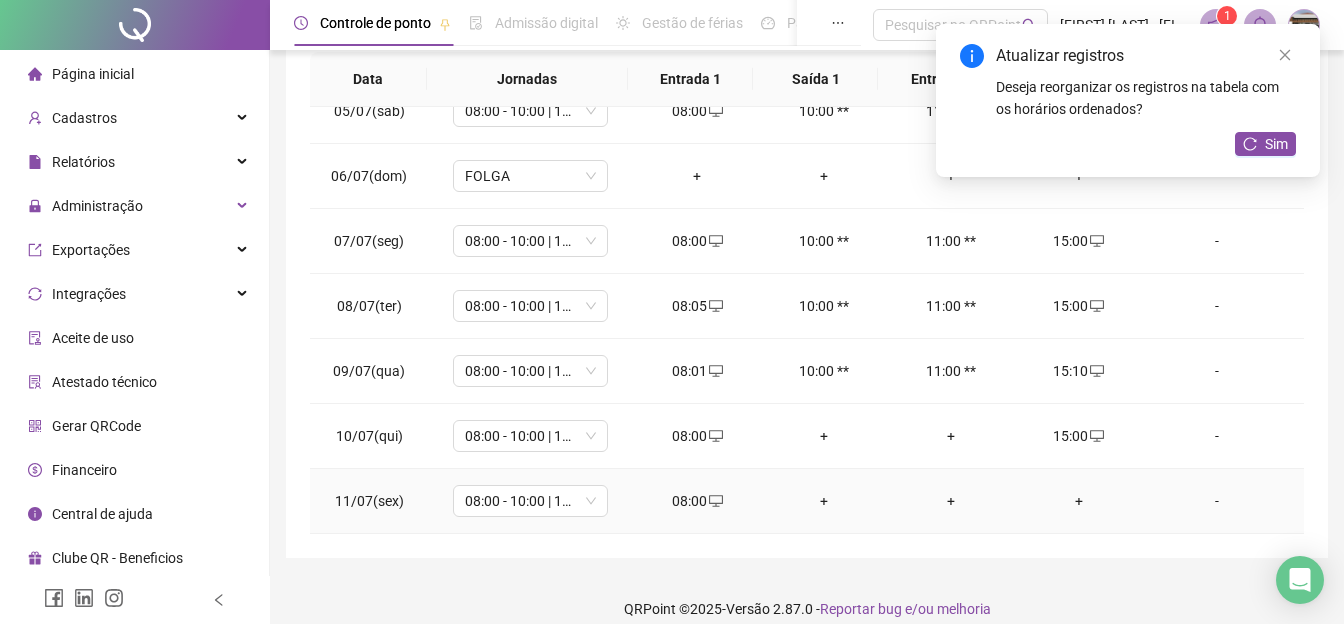 click on "+" at bounding box center [1078, 501] 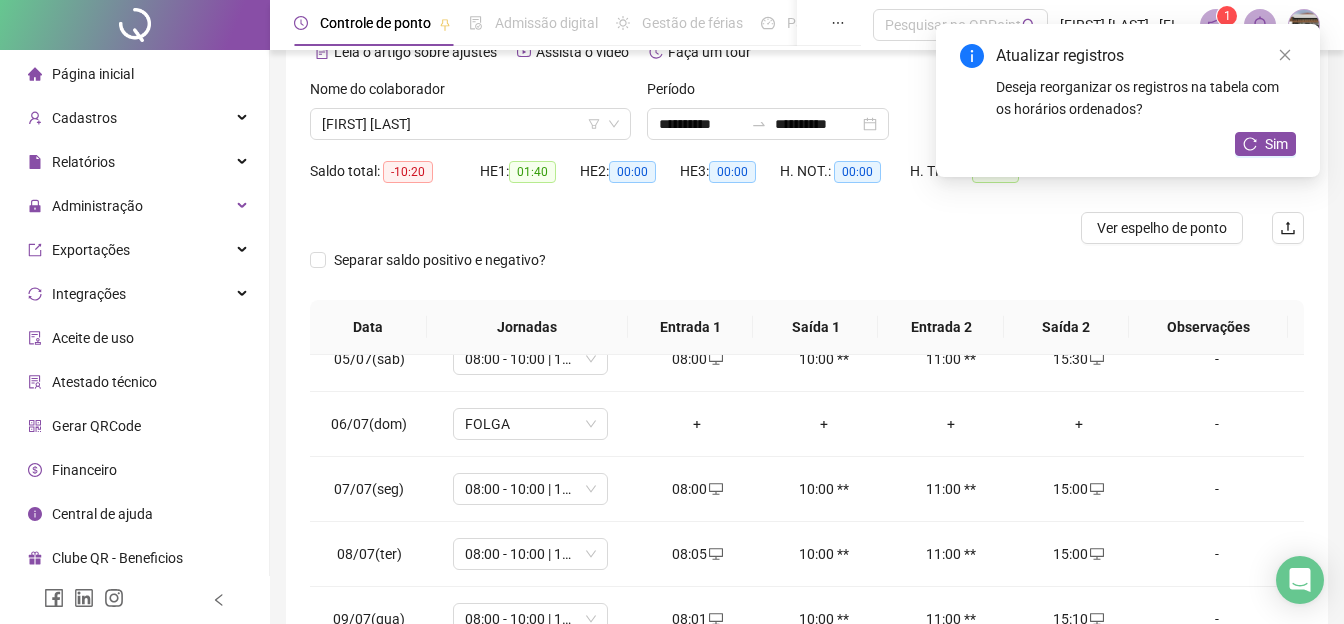 scroll, scrollTop: 66, scrollLeft: 0, axis: vertical 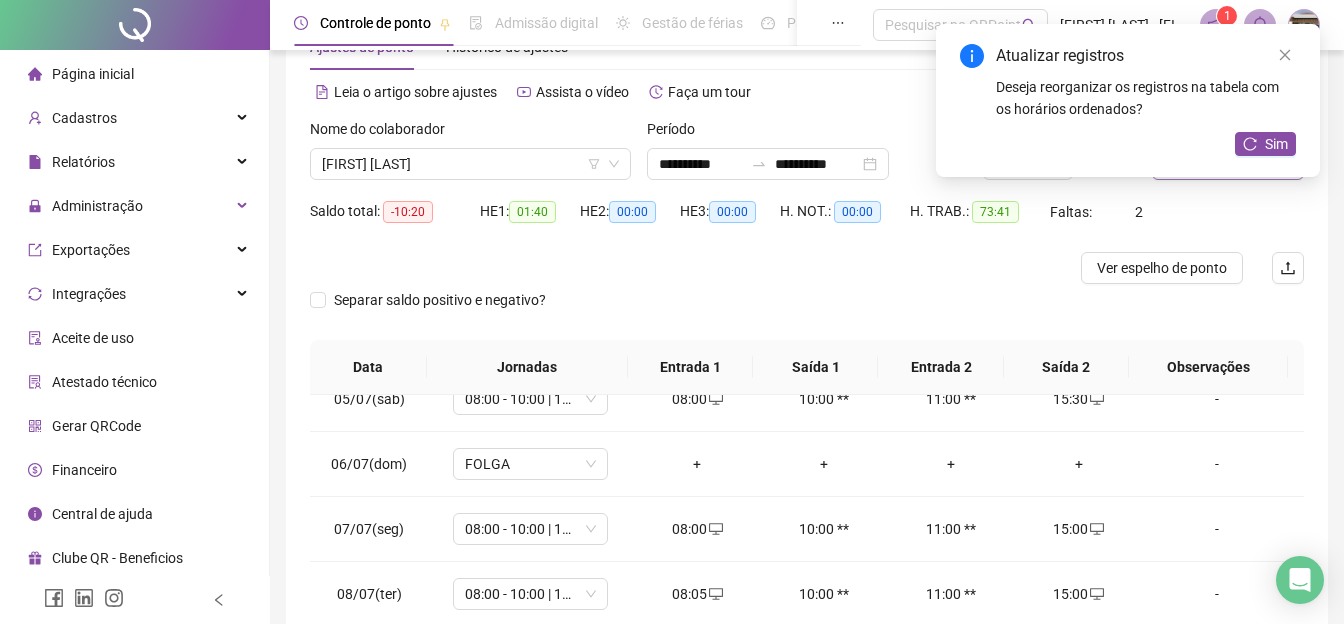 click on "Atualizar tabela" at bounding box center [1239, 164] 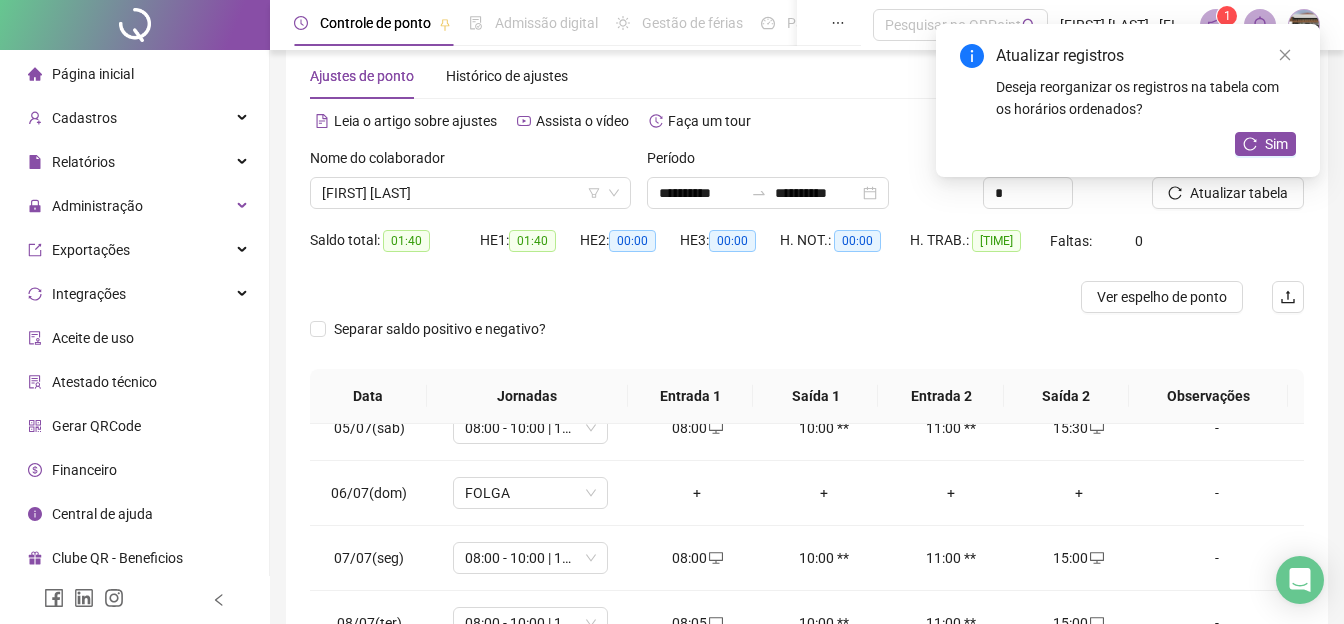 scroll, scrollTop: 0, scrollLeft: 0, axis: both 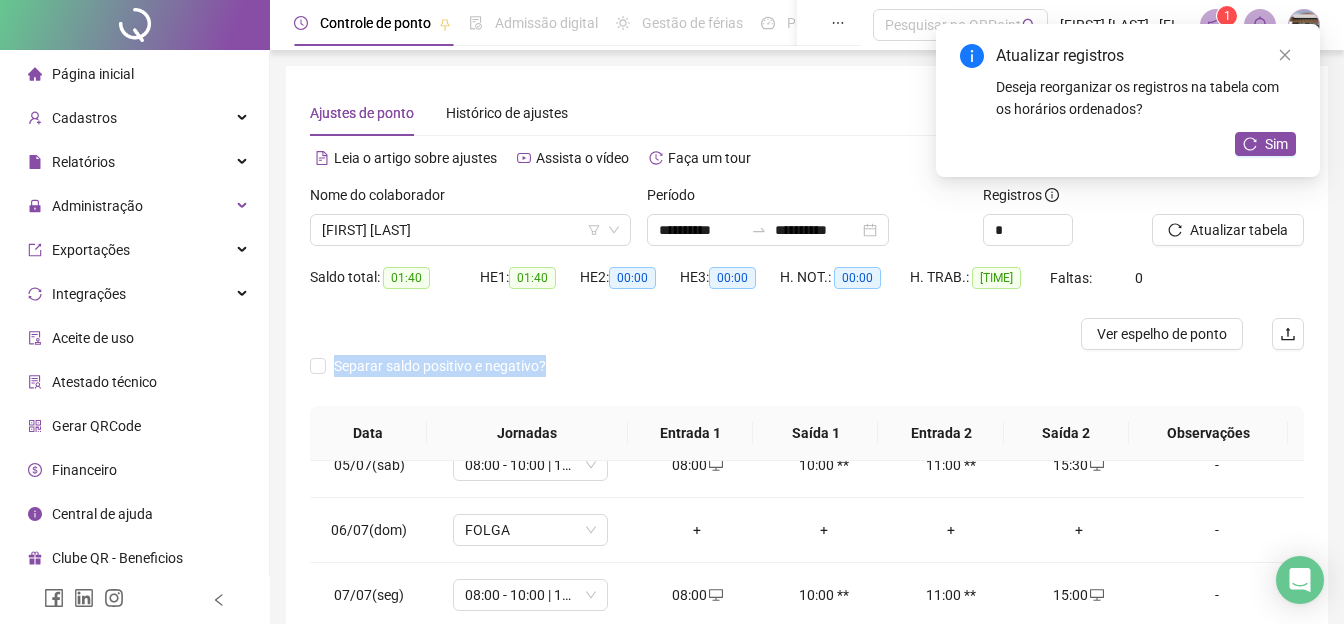 click on "**********" at bounding box center (807, 499) 